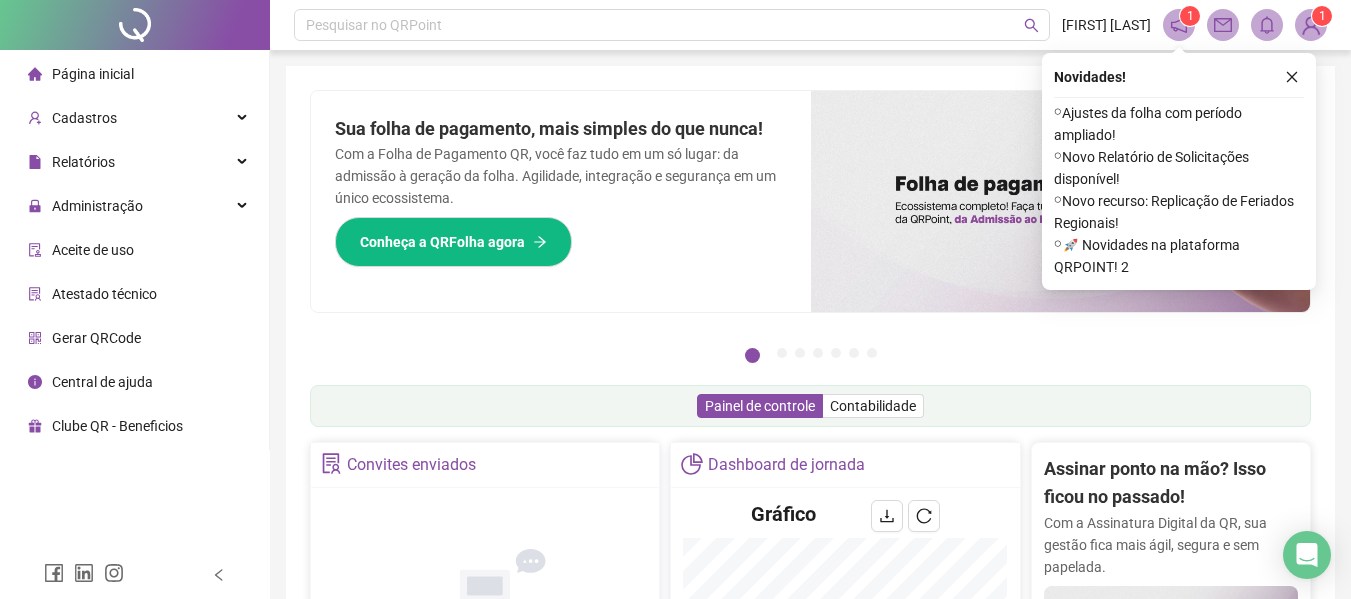 scroll, scrollTop: 0, scrollLeft: 0, axis: both 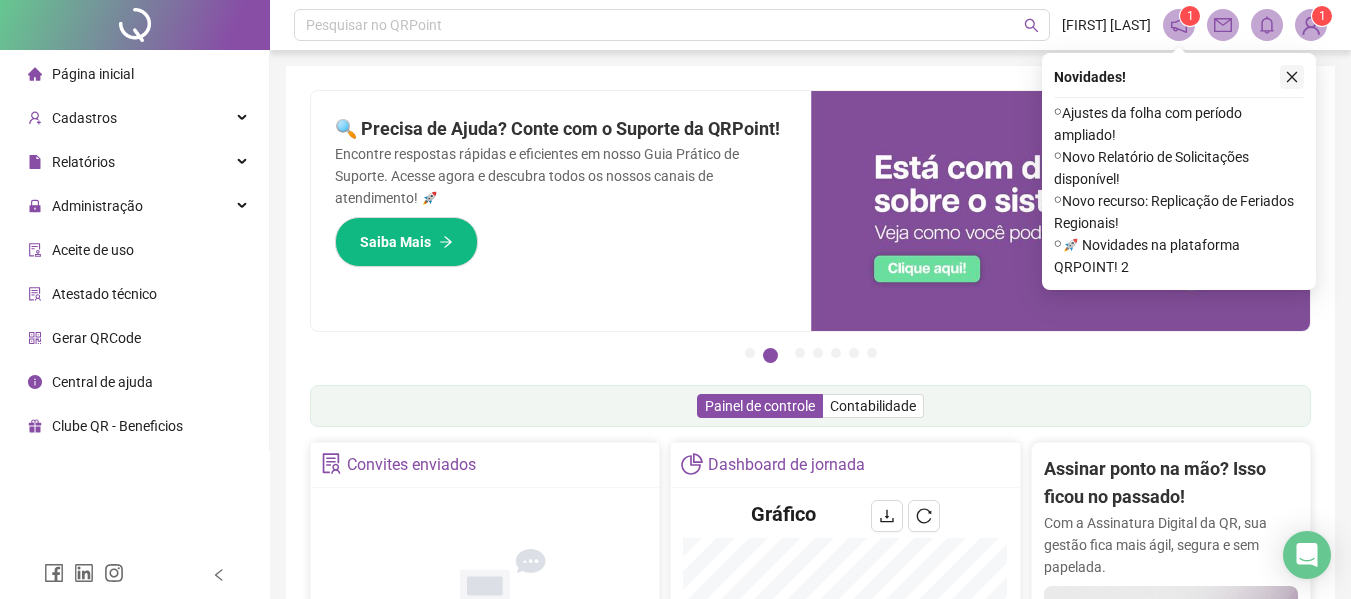 click at bounding box center [1292, 77] 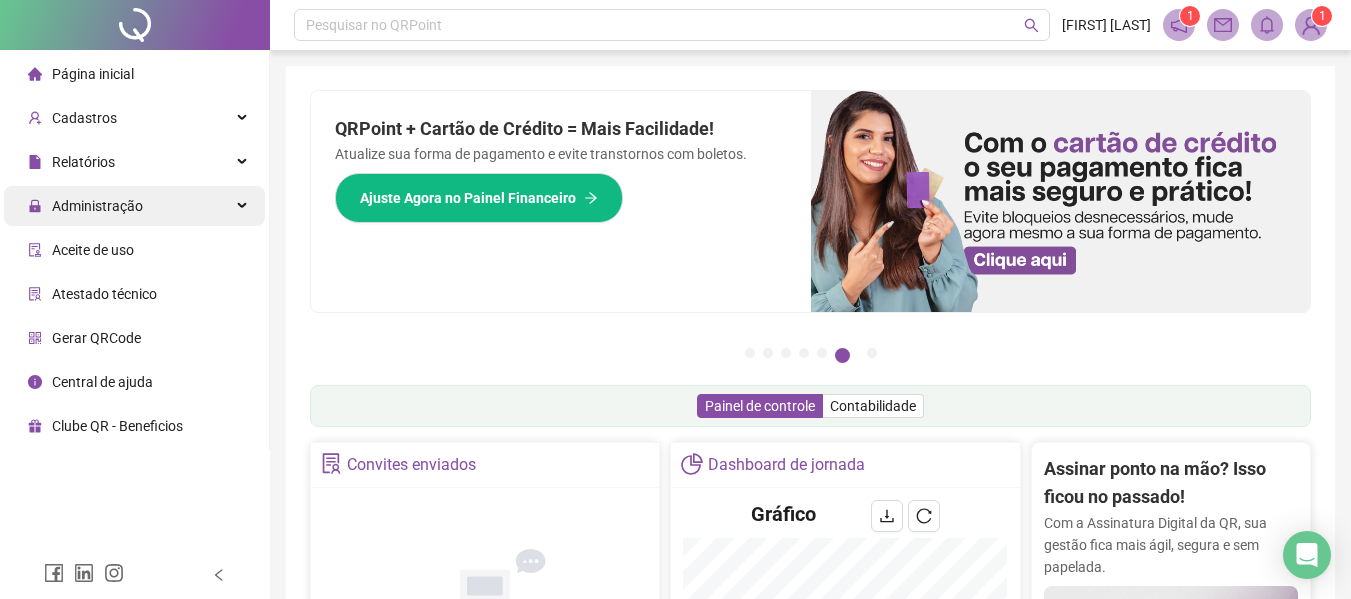 click on "Administração" at bounding box center [97, 206] 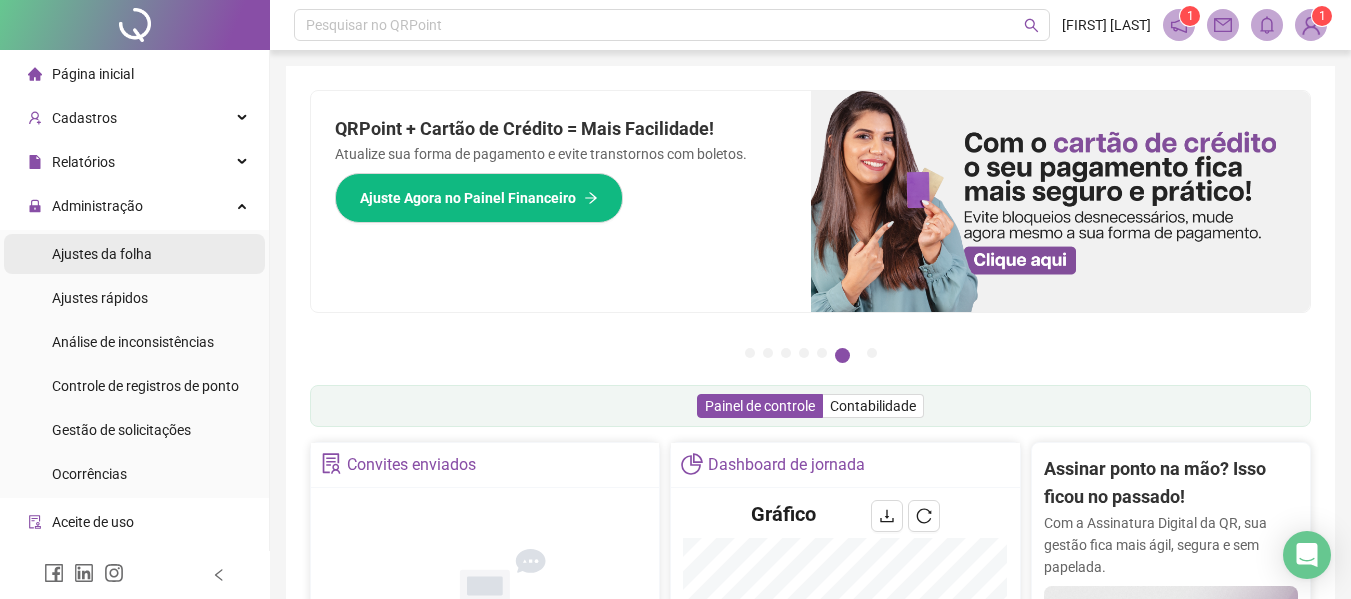 click on "Ajustes da folha" at bounding box center [102, 254] 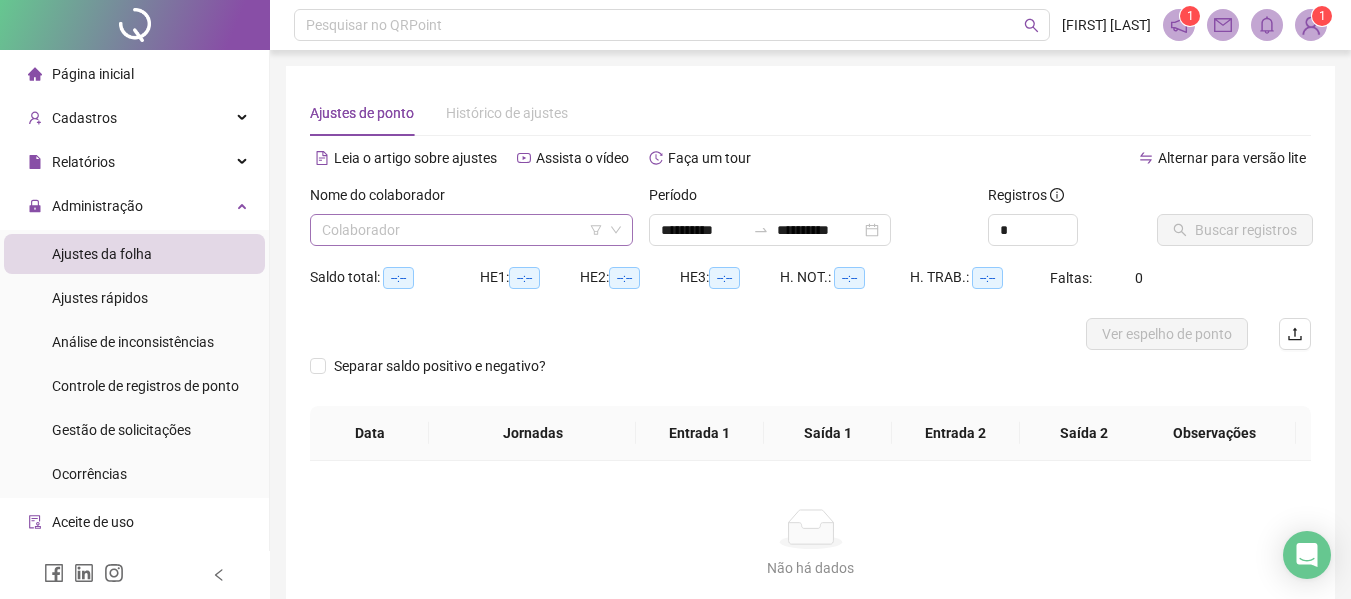 drag, startPoint x: 478, startPoint y: 223, endPoint x: 479, endPoint y: 236, distance: 13.038404 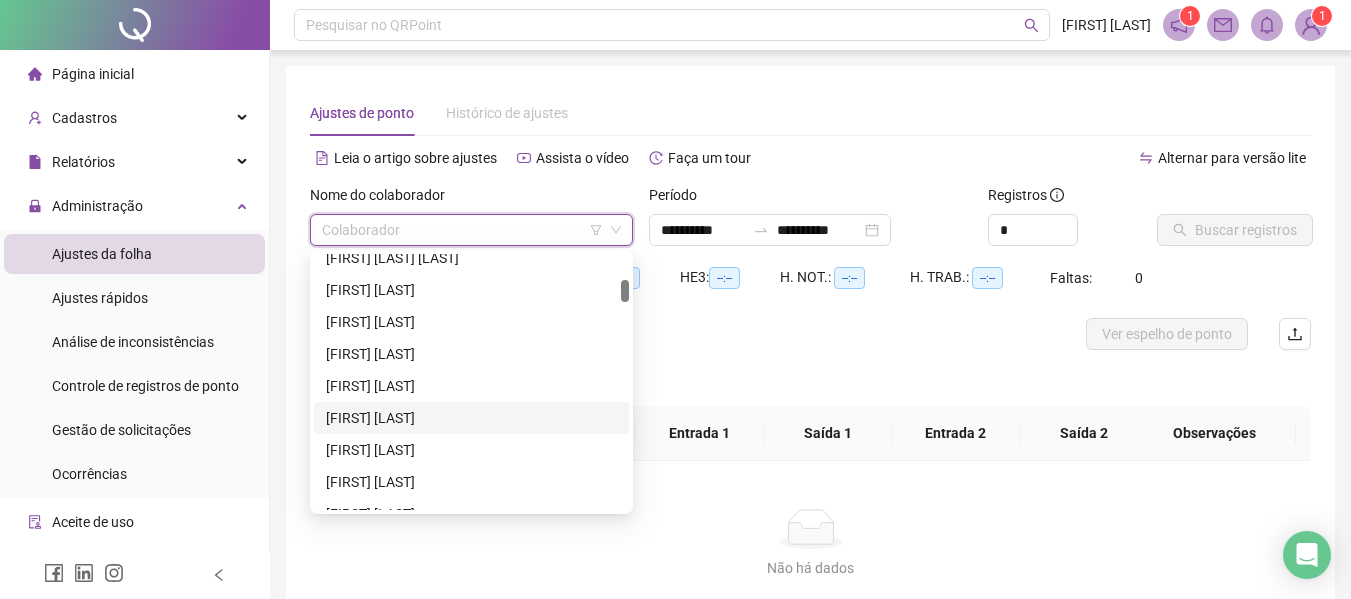 scroll, scrollTop: 400, scrollLeft: 0, axis: vertical 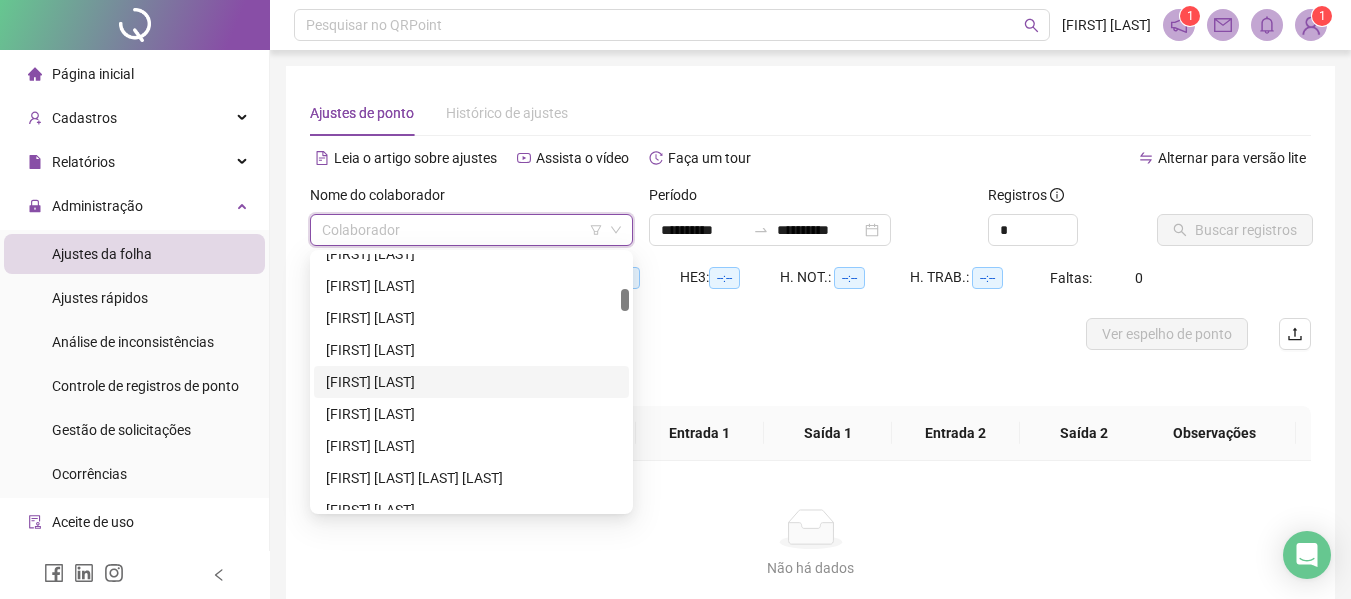 click on "[FIRST] [LAST]" at bounding box center [471, 382] 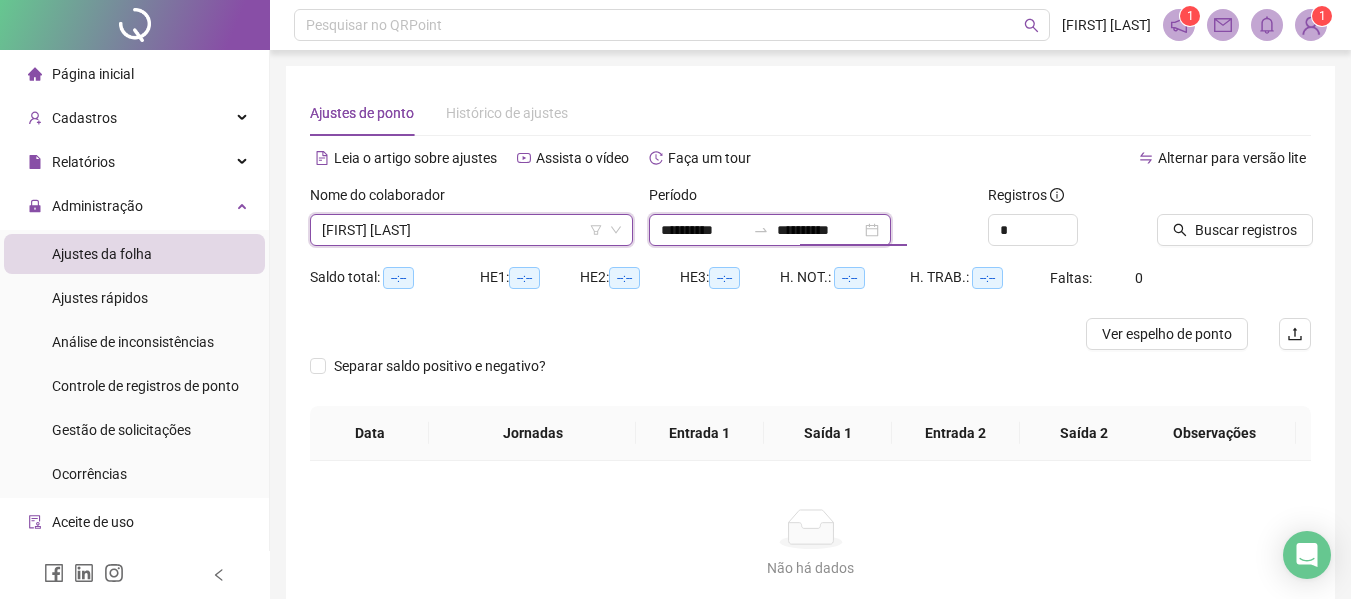 click on "**********" at bounding box center [819, 230] 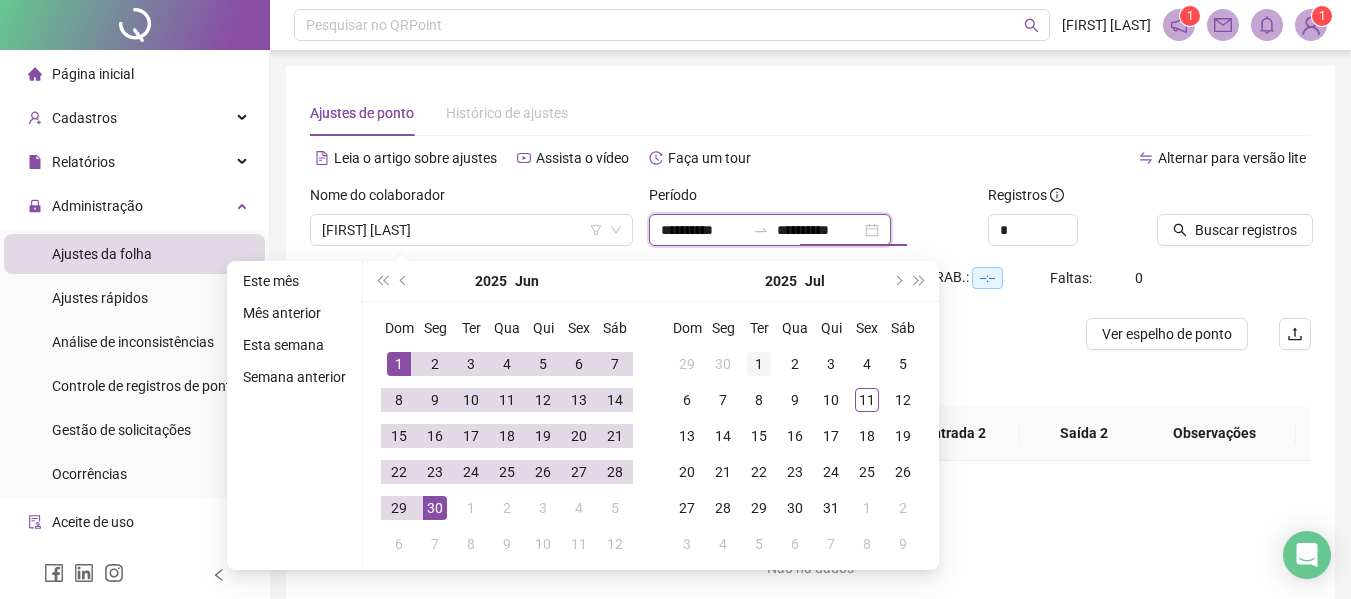 type on "**********" 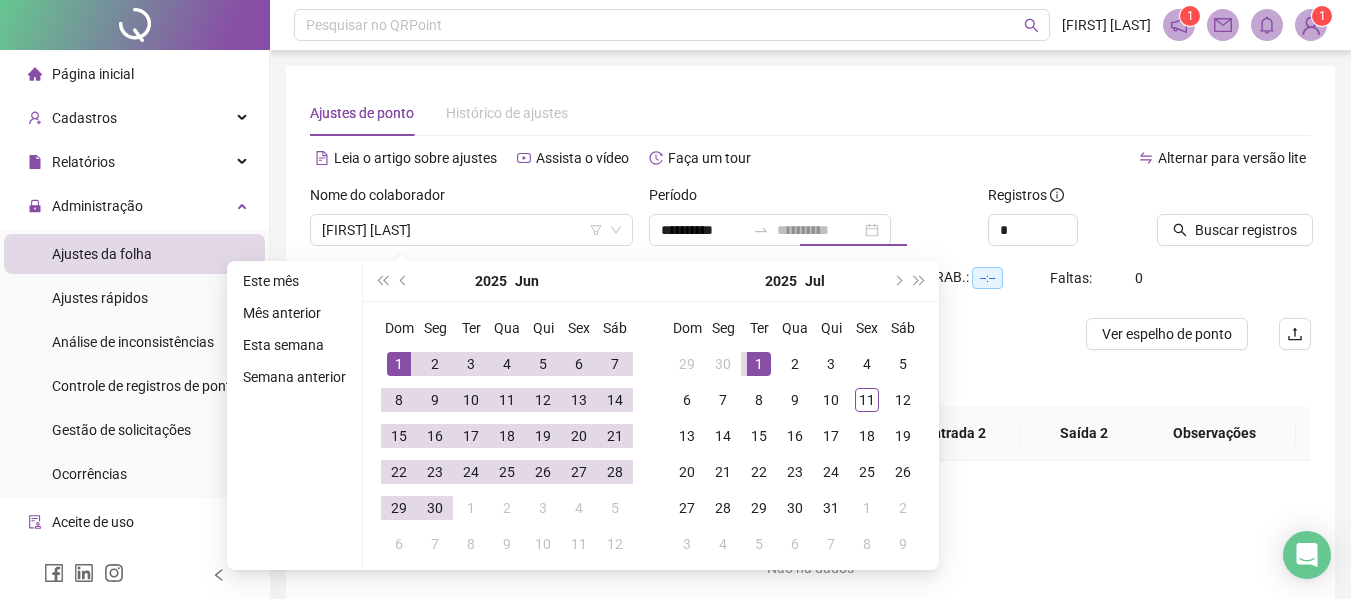click on "1" at bounding box center [759, 364] 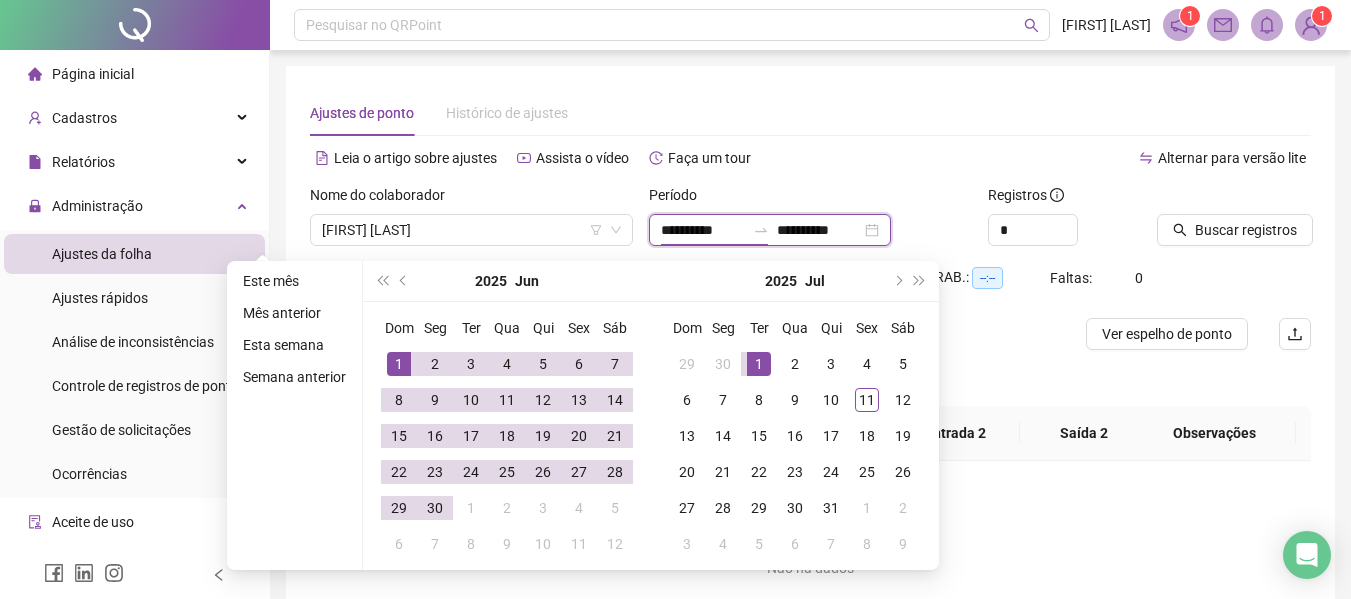 click on "**********" at bounding box center (703, 230) 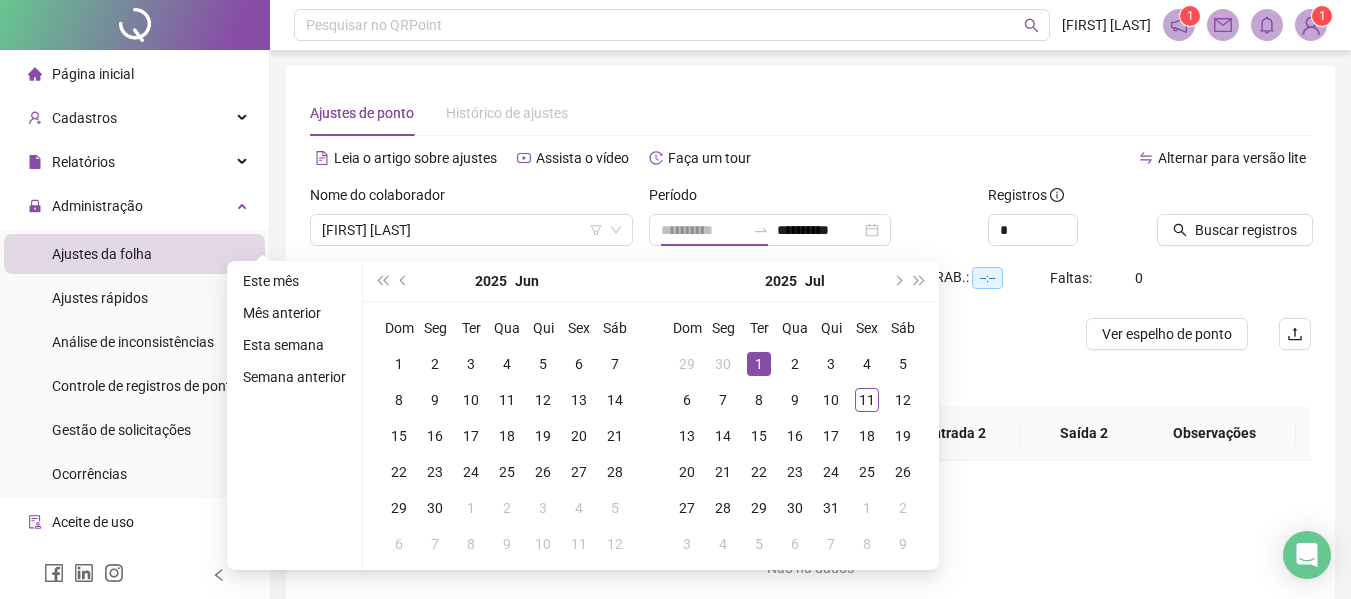 click on "1" at bounding box center (759, 364) 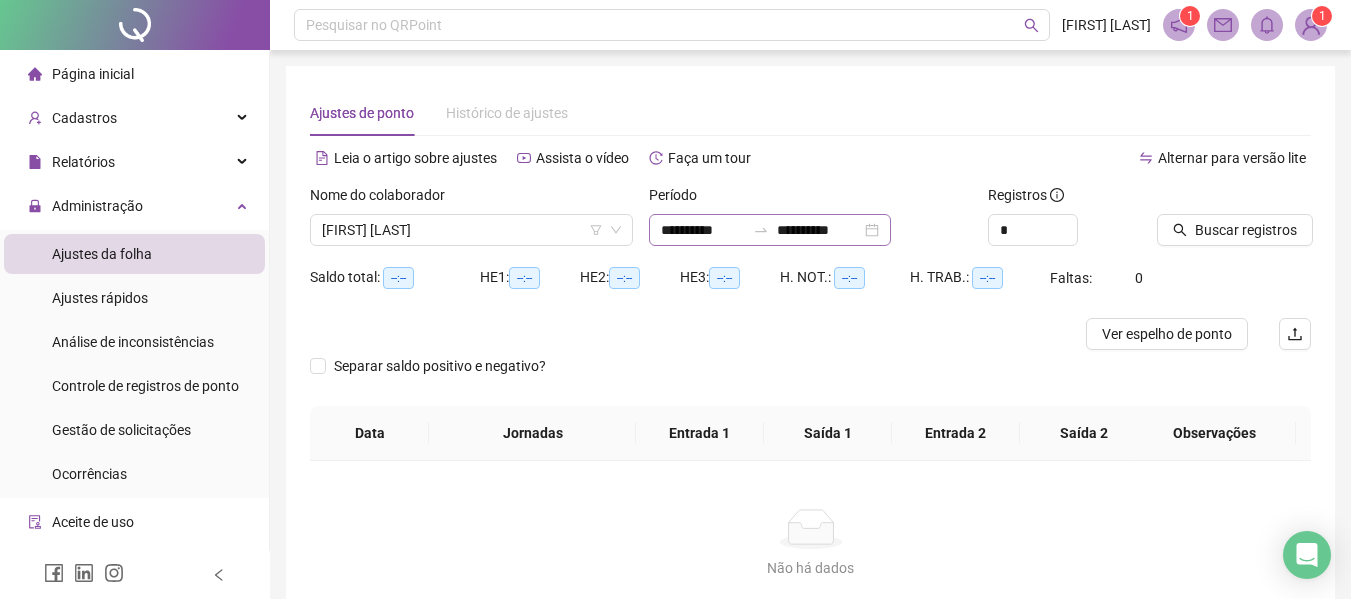 click 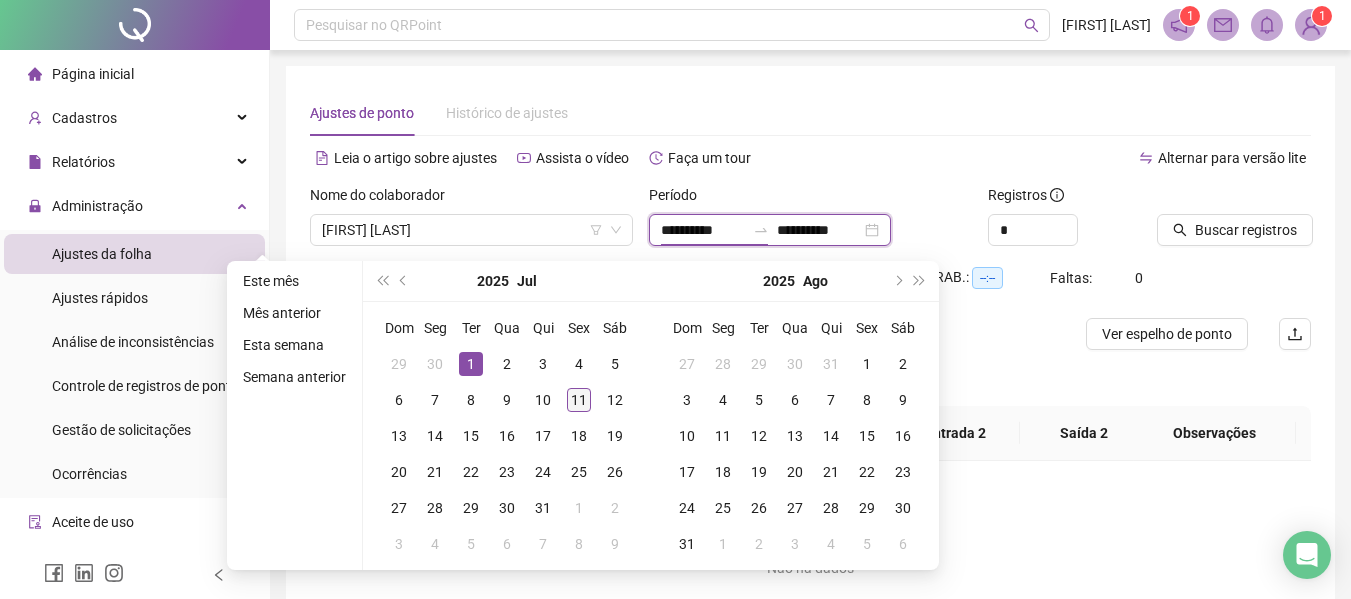 type on "**********" 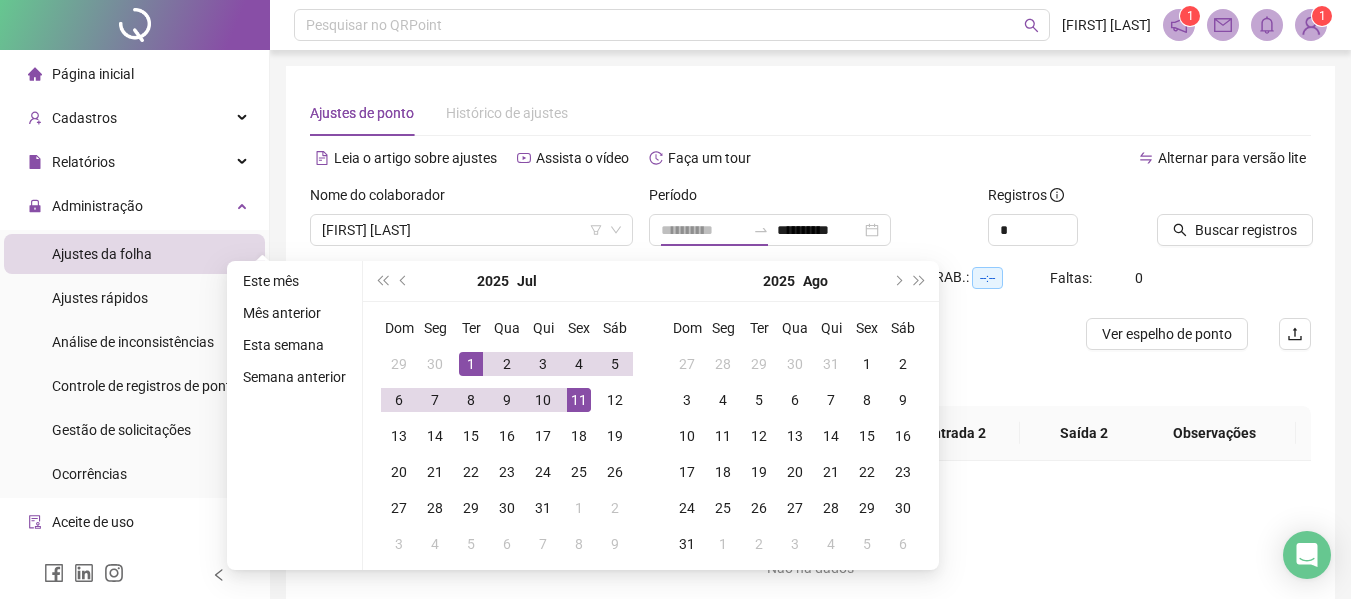 click on "11" at bounding box center (579, 400) 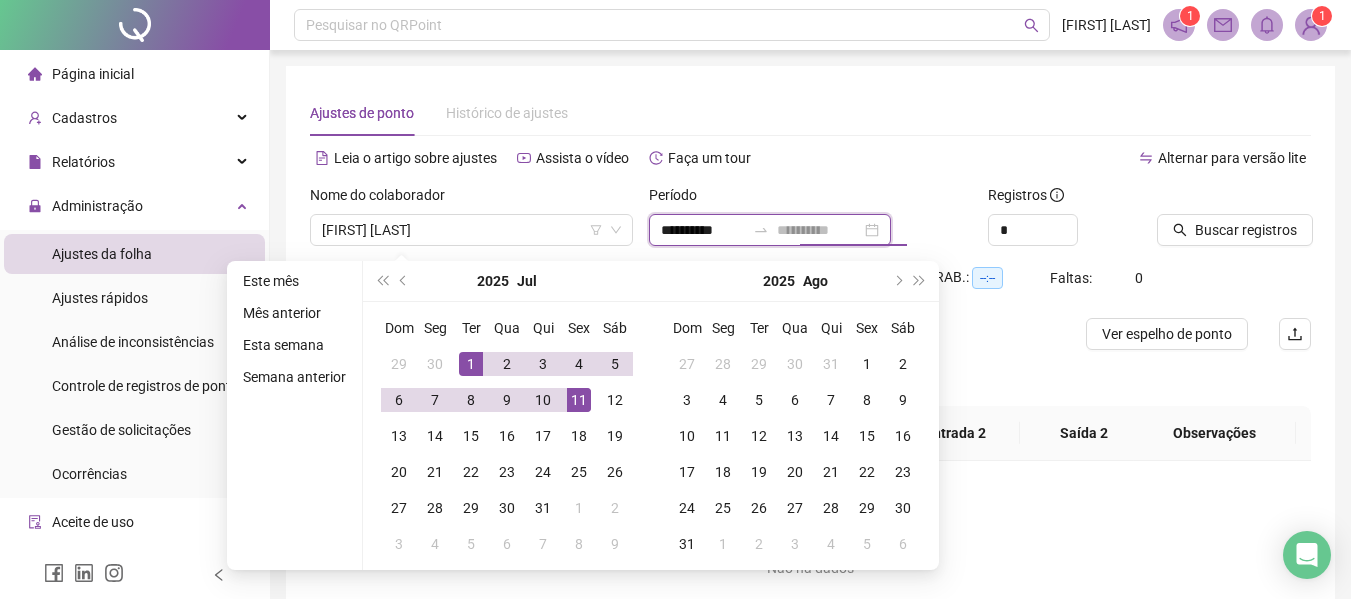 type on "**********" 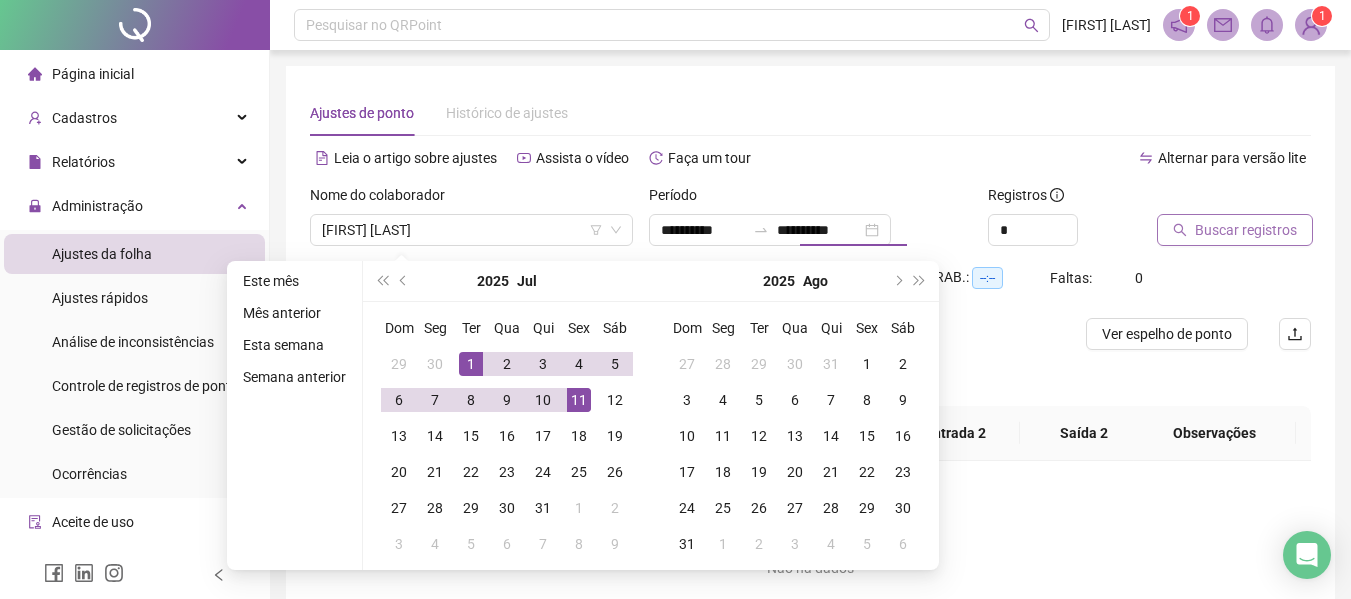 type on "**********" 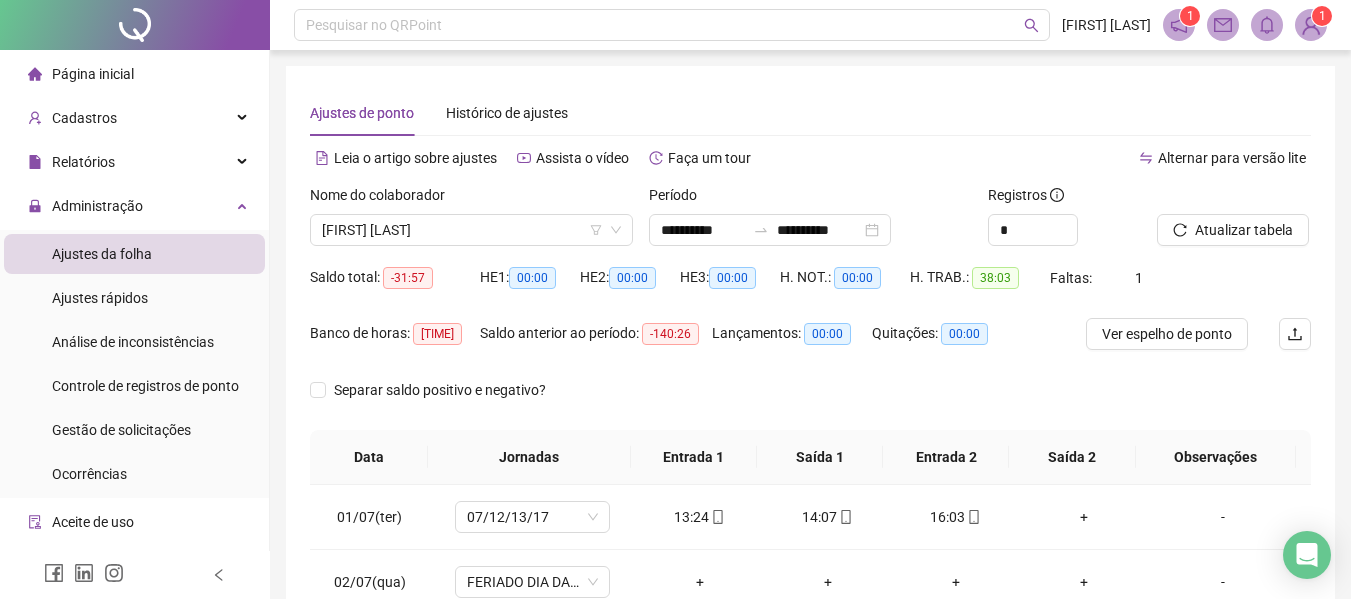 scroll, scrollTop: 100, scrollLeft: 0, axis: vertical 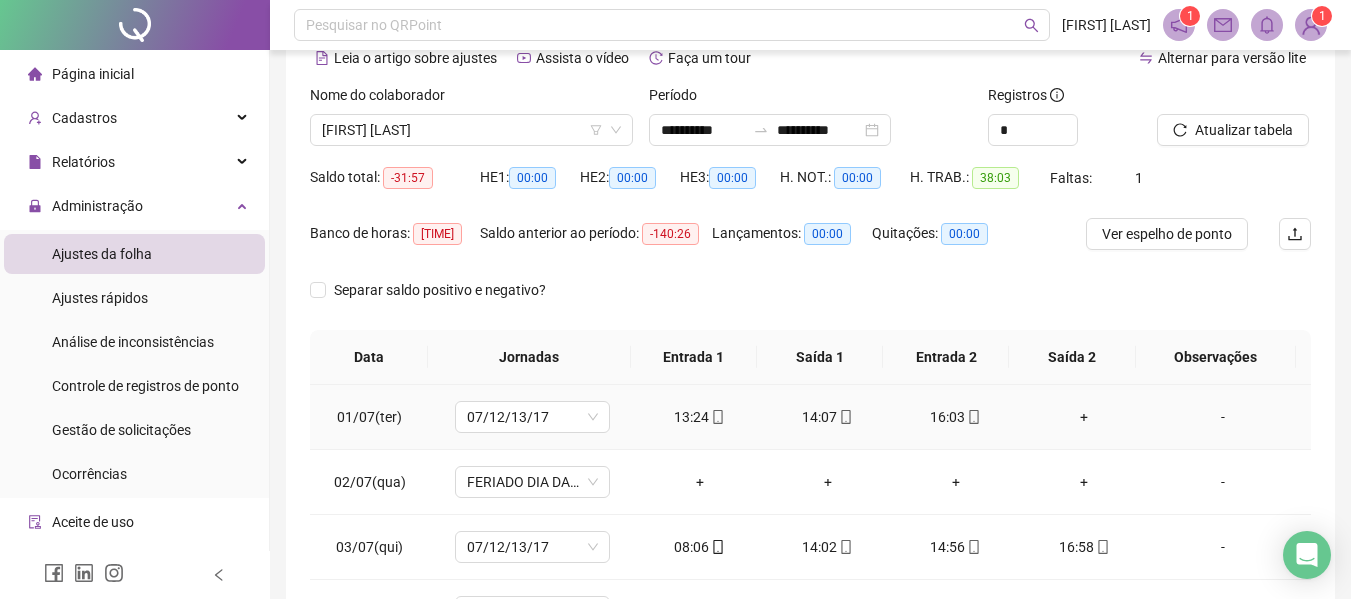 click on "+" at bounding box center [1084, 417] 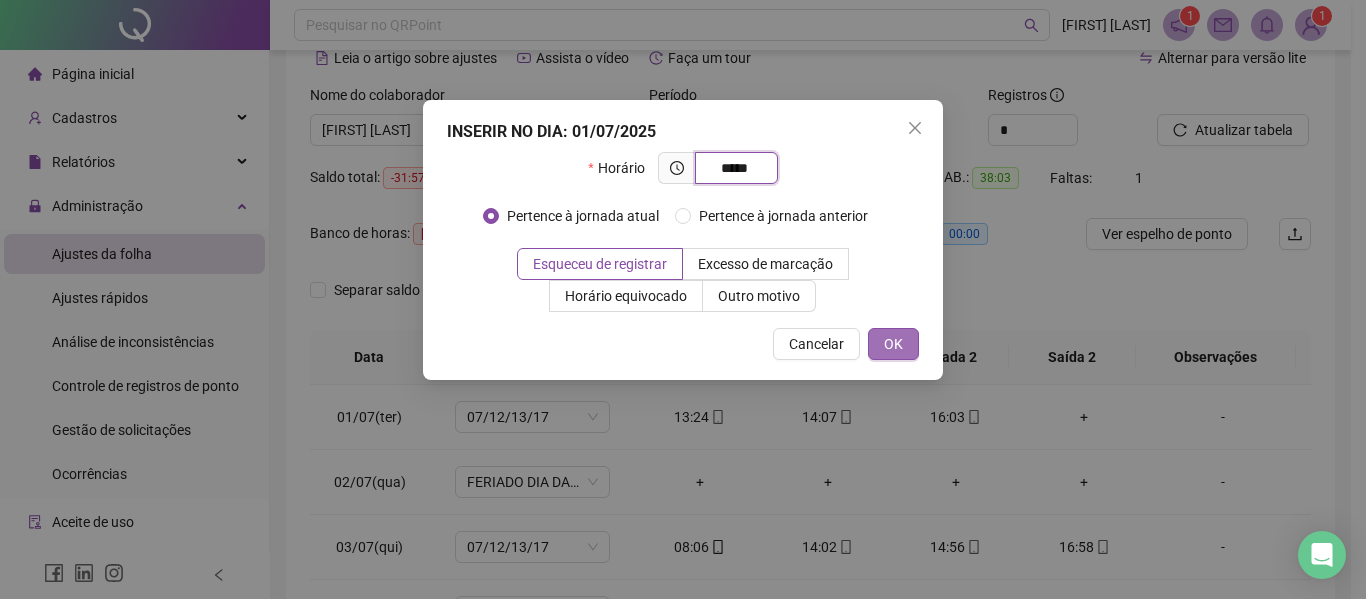 type on "*****" 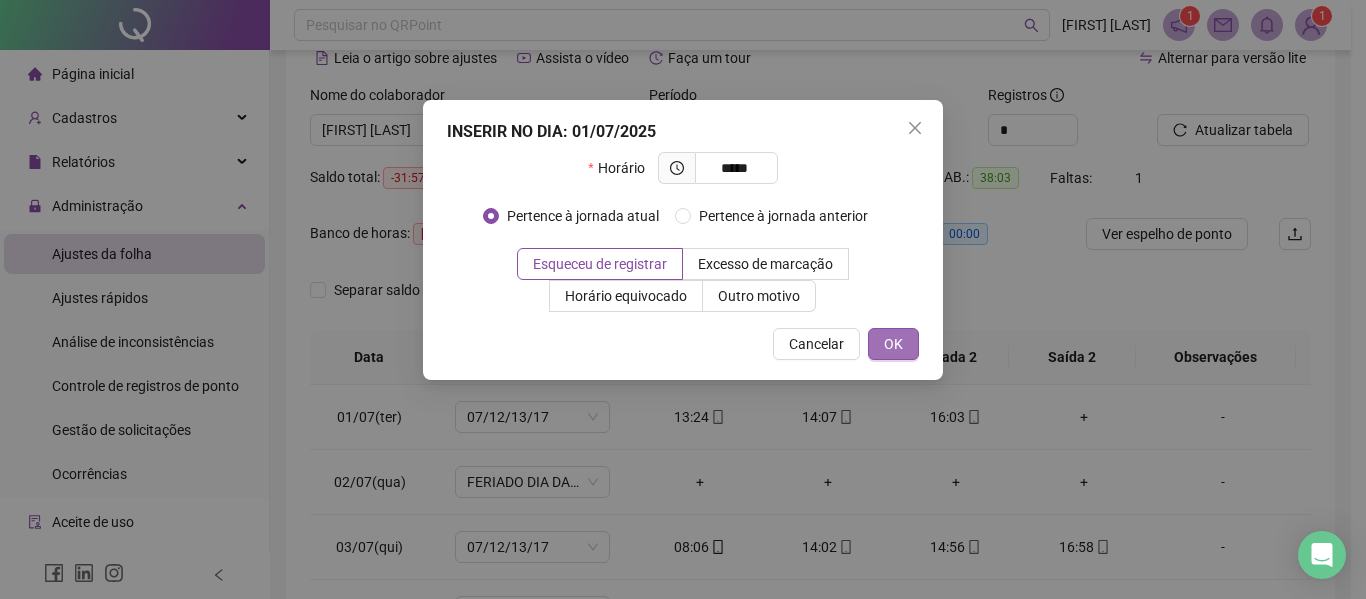 click on "OK" at bounding box center (893, 344) 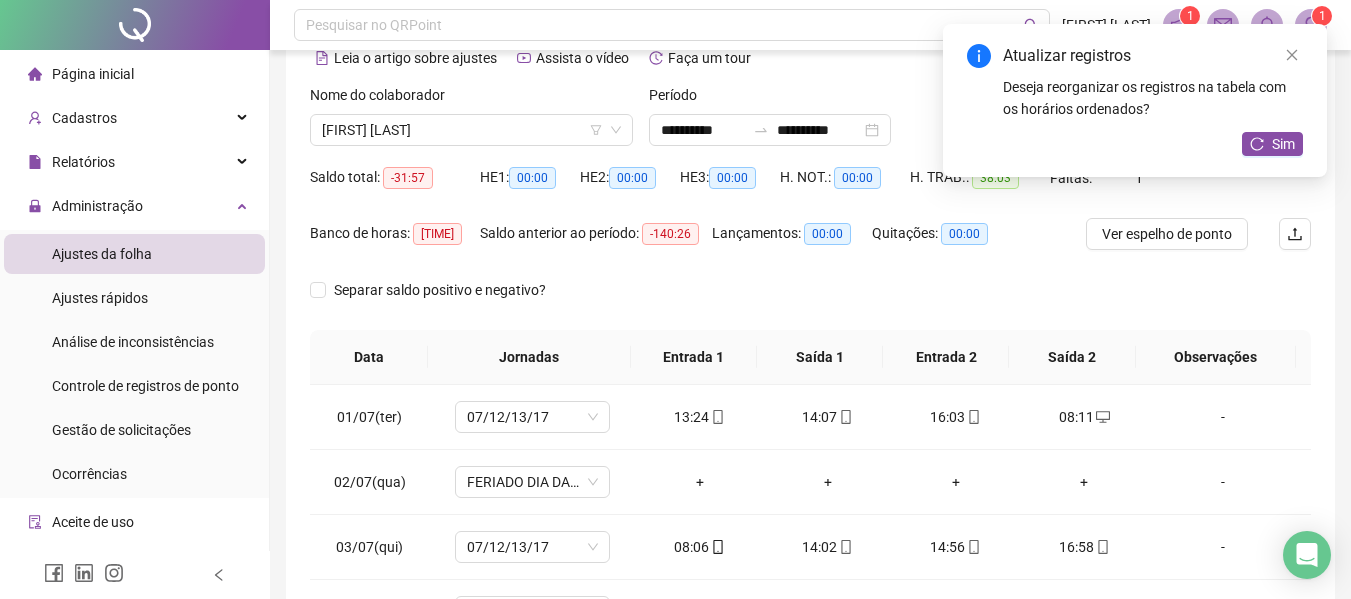 click on "Sim" at bounding box center (1283, 144) 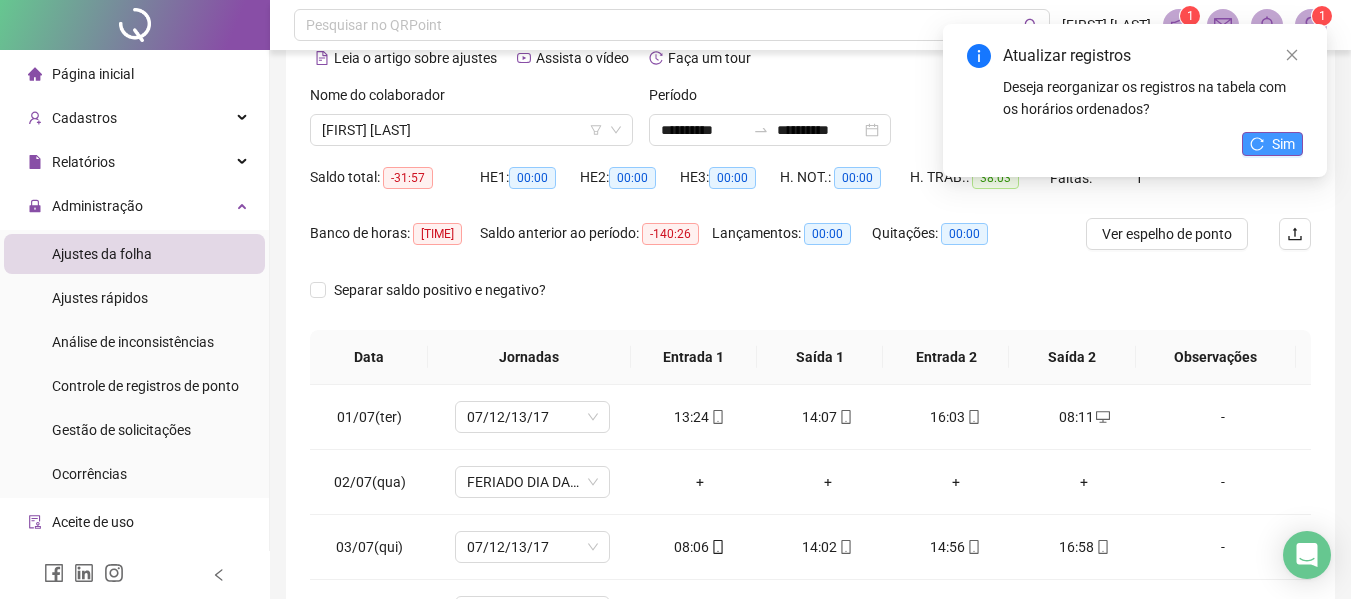 click on "Sim" at bounding box center (1283, 144) 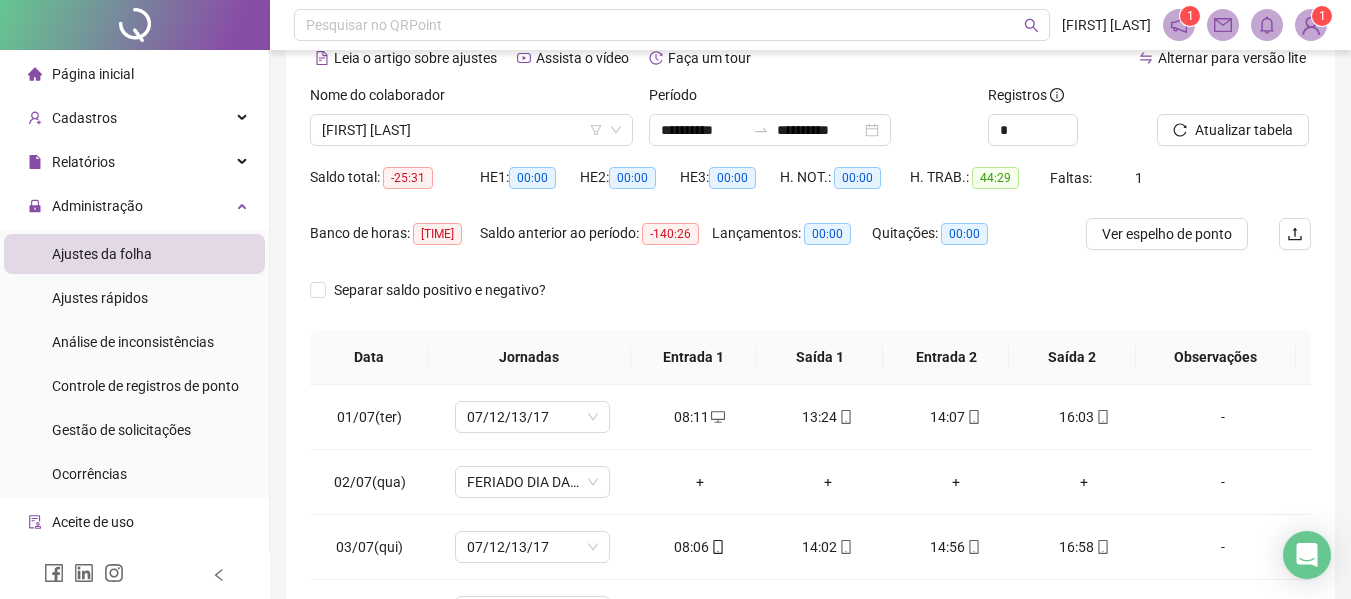 scroll, scrollTop: 200, scrollLeft: 0, axis: vertical 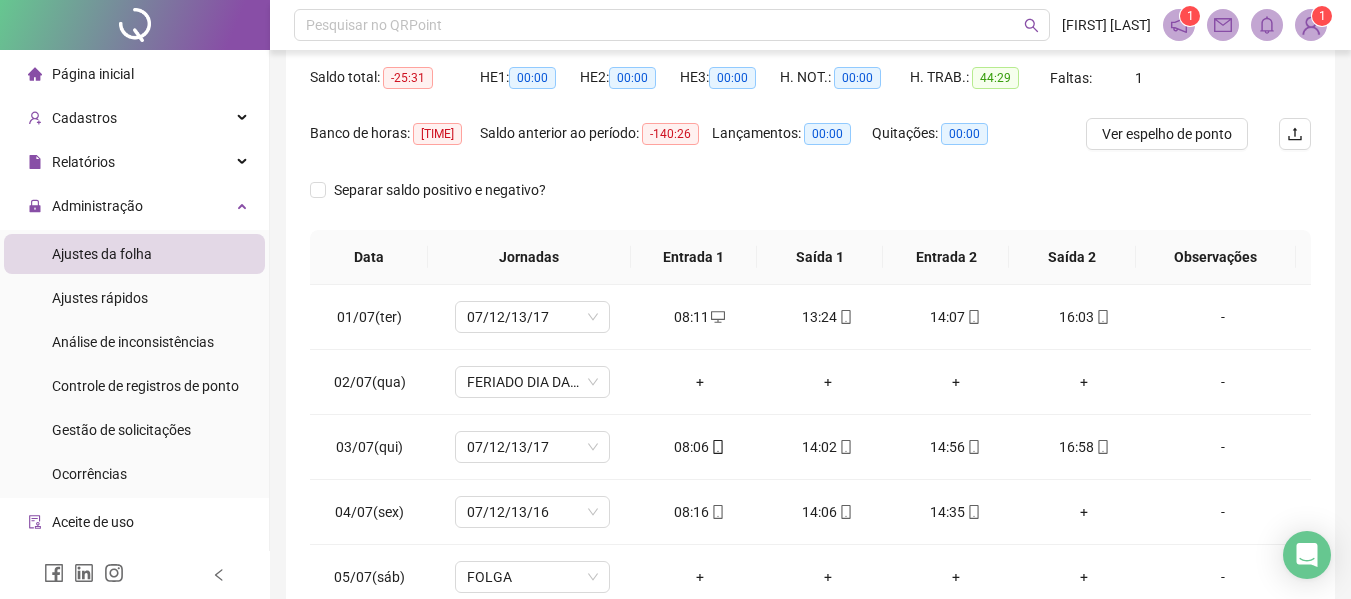 click on "Separar saldo positivo e negativo?" at bounding box center [810, 202] 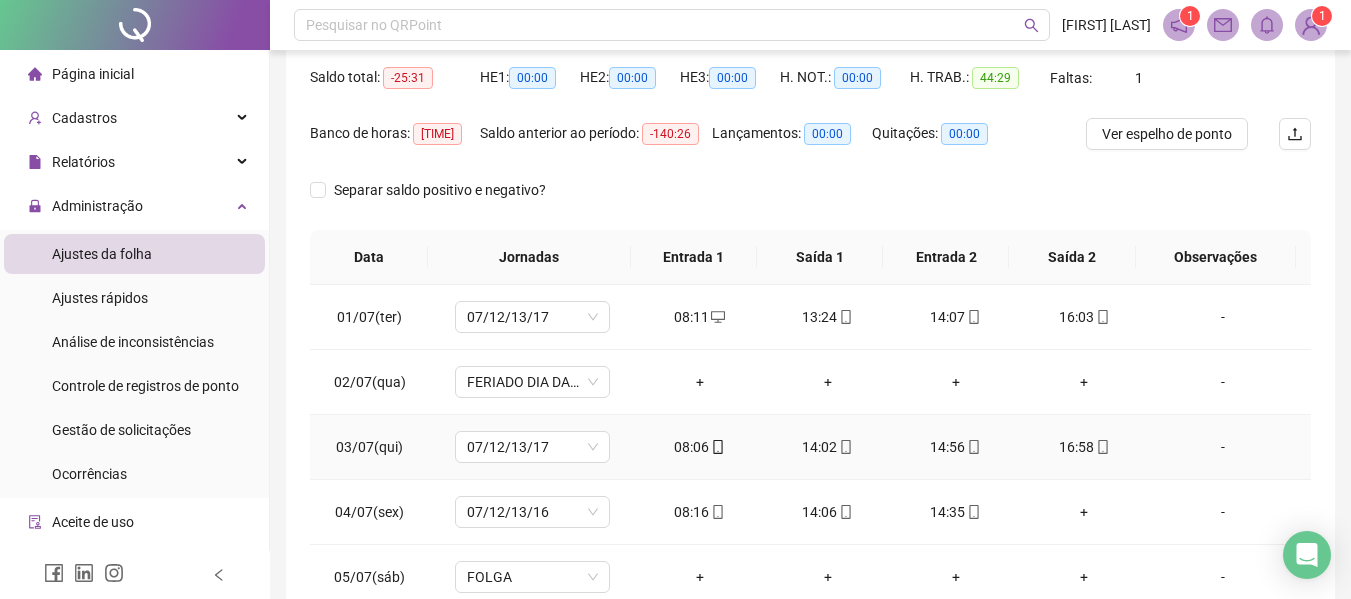 scroll, scrollTop: 100, scrollLeft: 0, axis: vertical 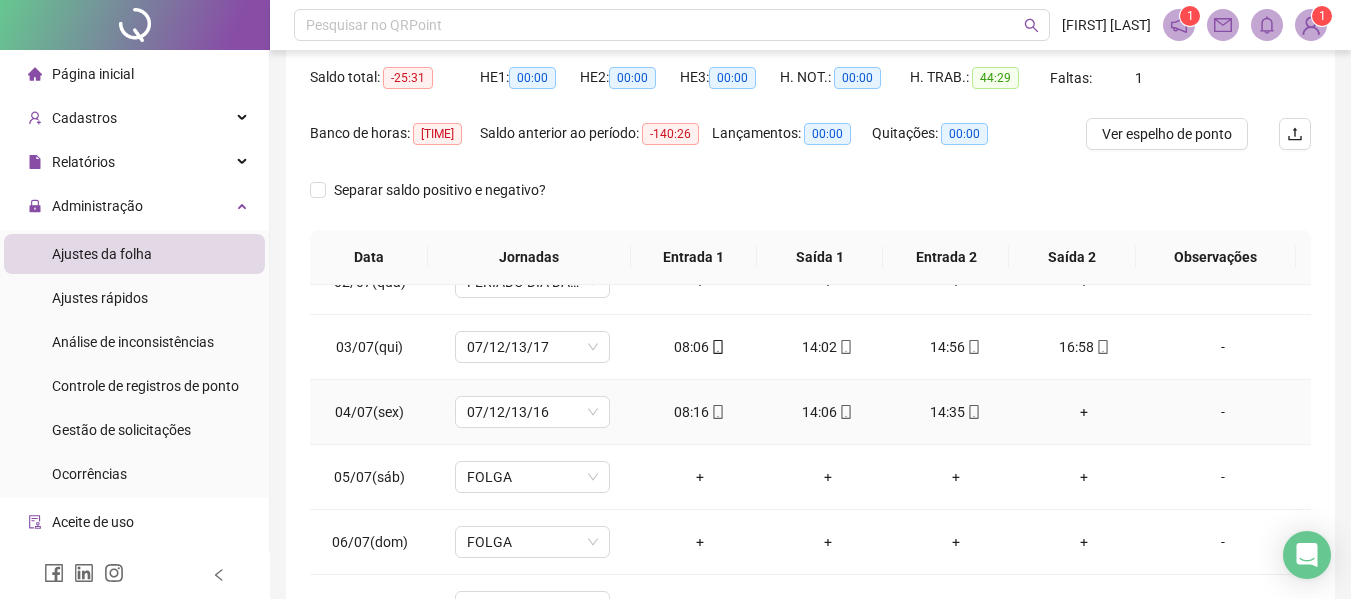 click on "+" at bounding box center [1084, 412] 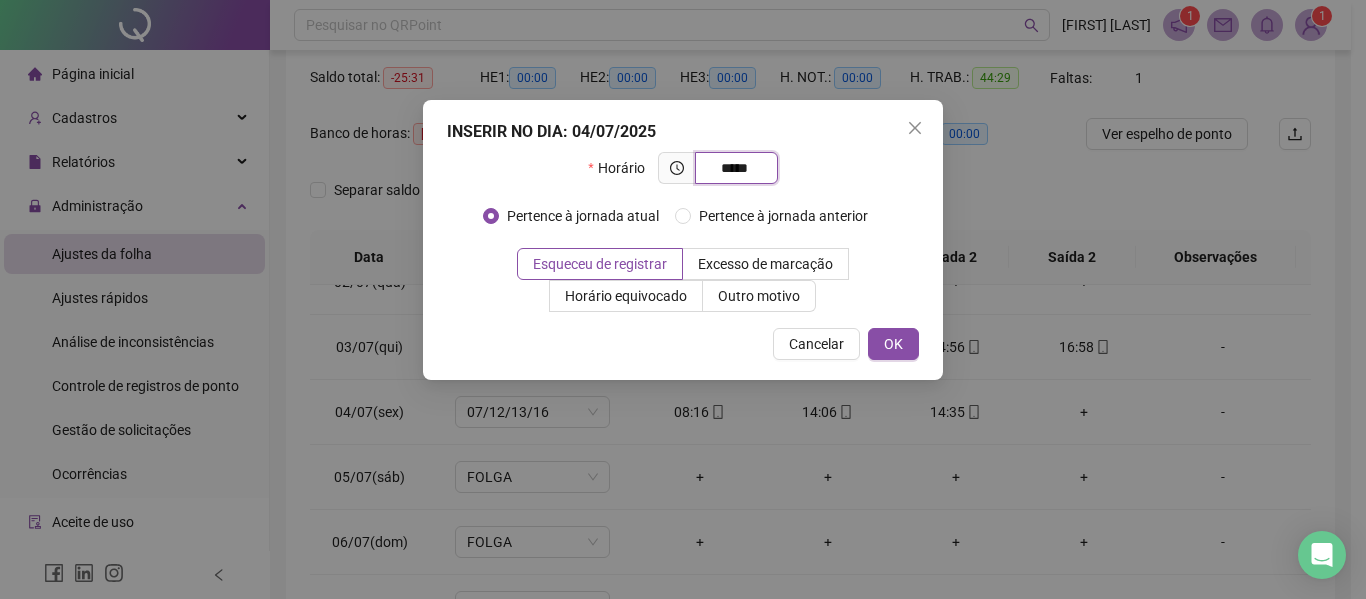 type on "*****" 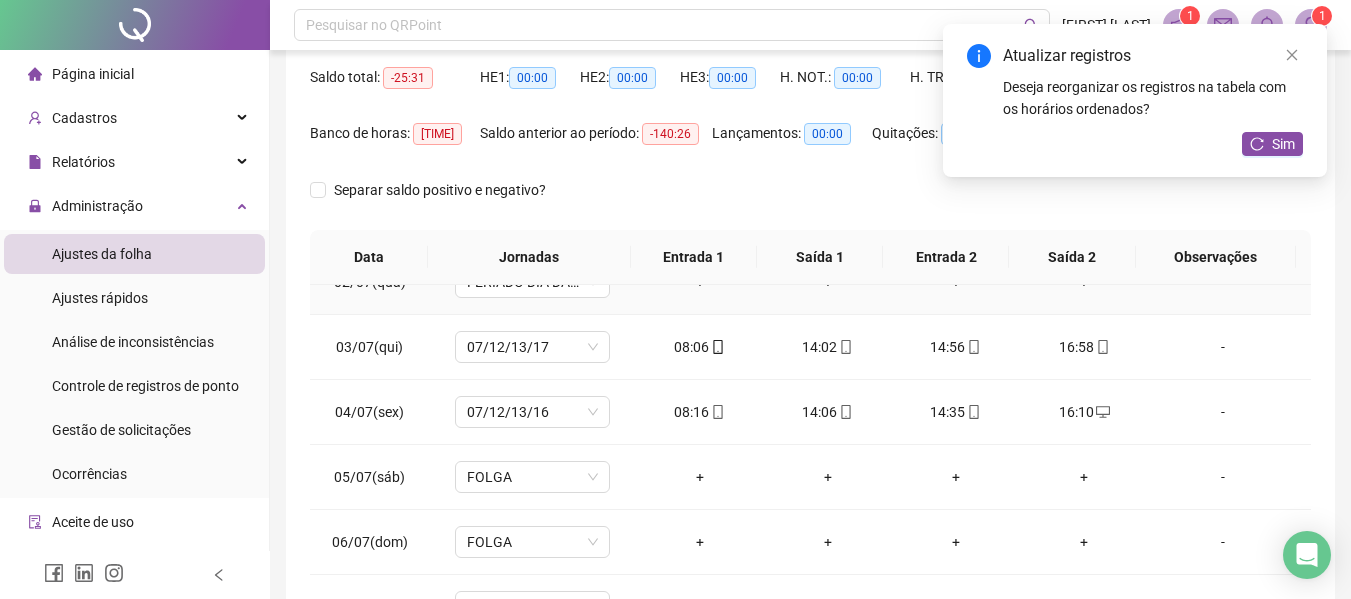 scroll, scrollTop: 0, scrollLeft: 0, axis: both 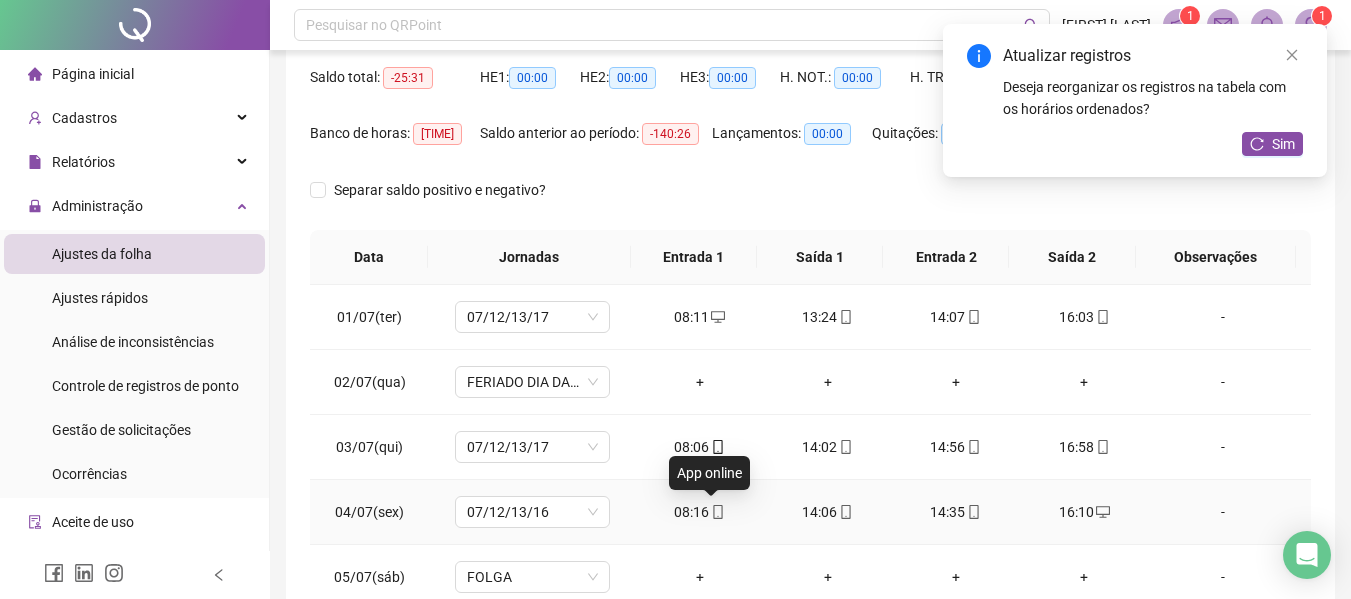 click 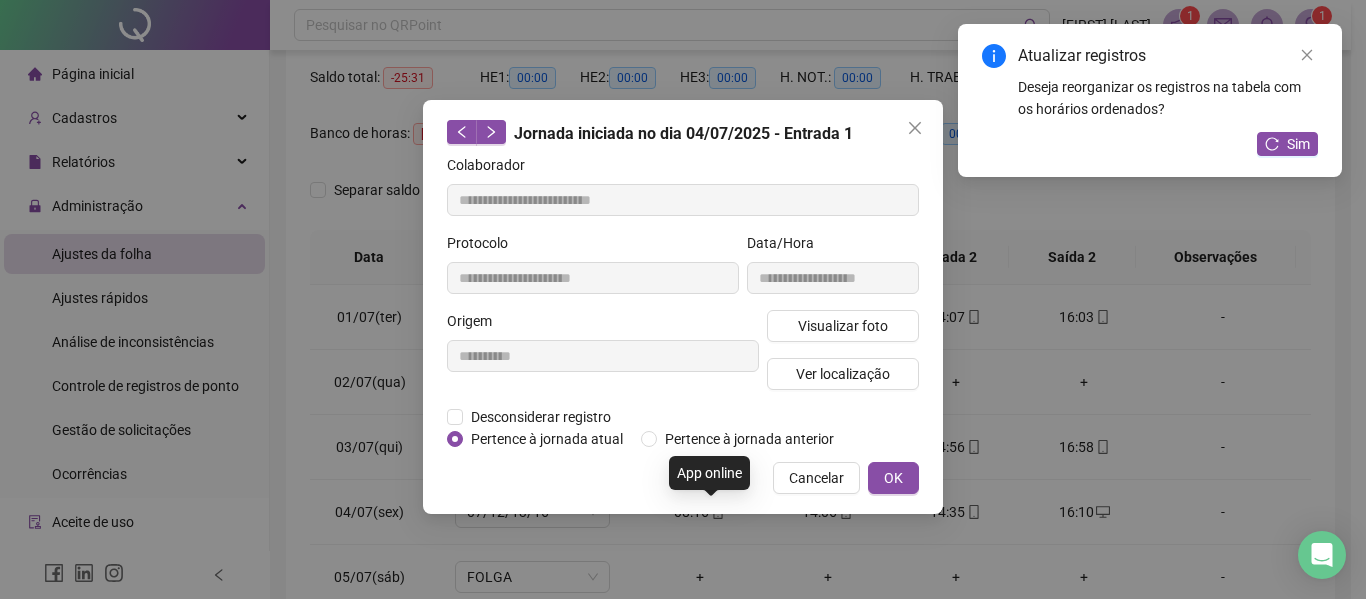 type on "**********" 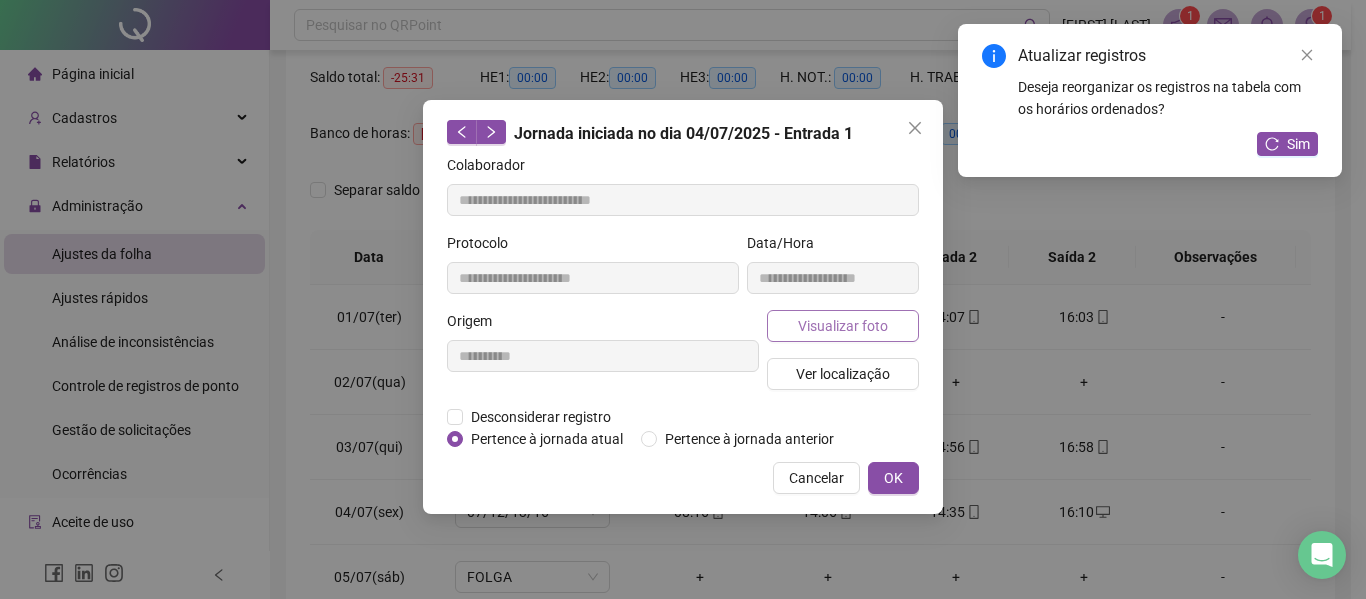 click on "Visualizar foto" at bounding box center (843, 326) 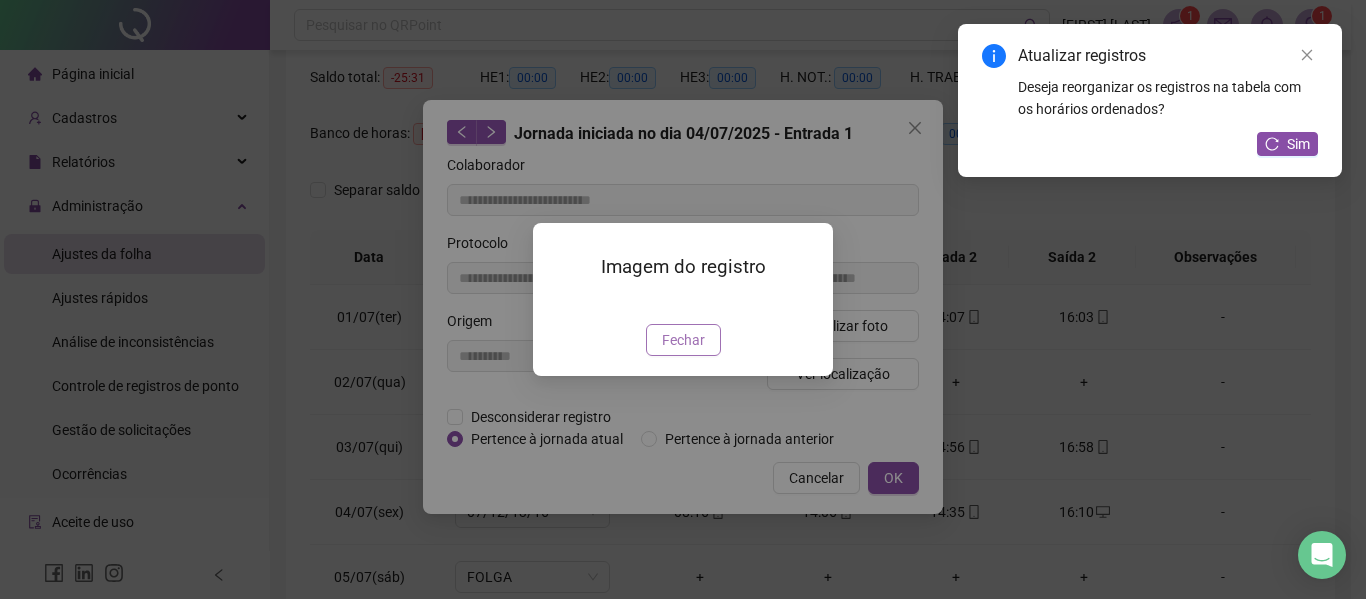 click on "Fechar" at bounding box center [683, 340] 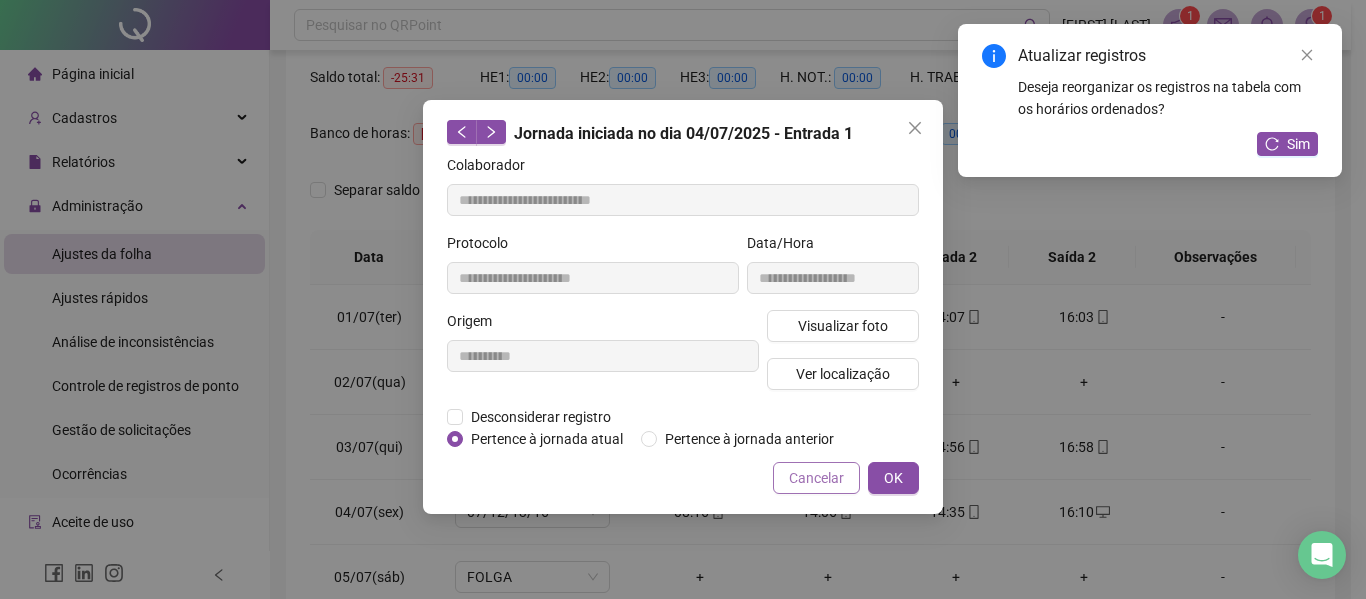 click on "Cancelar" at bounding box center (816, 478) 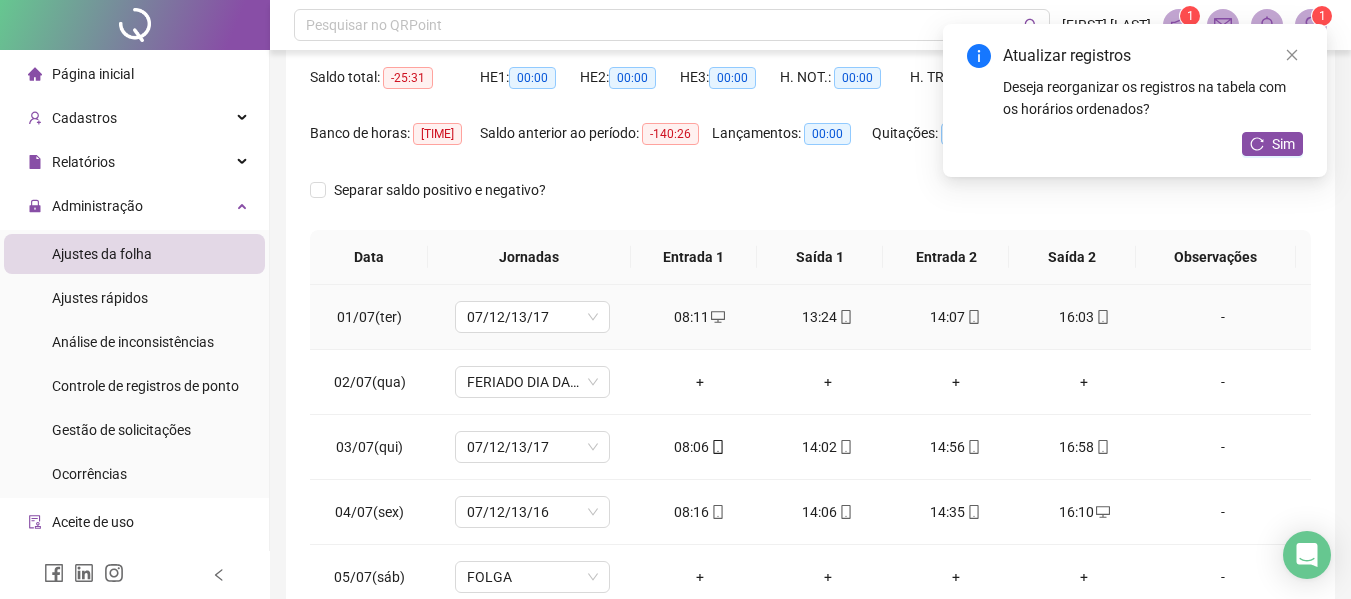 click 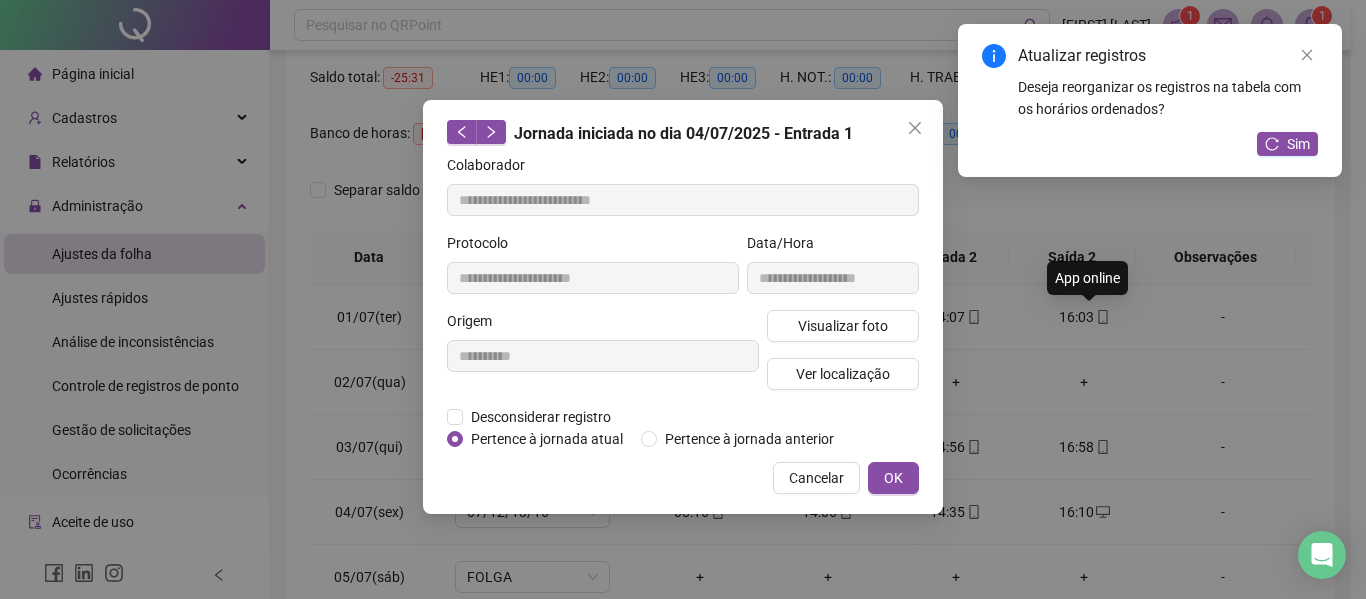 type on "**********" 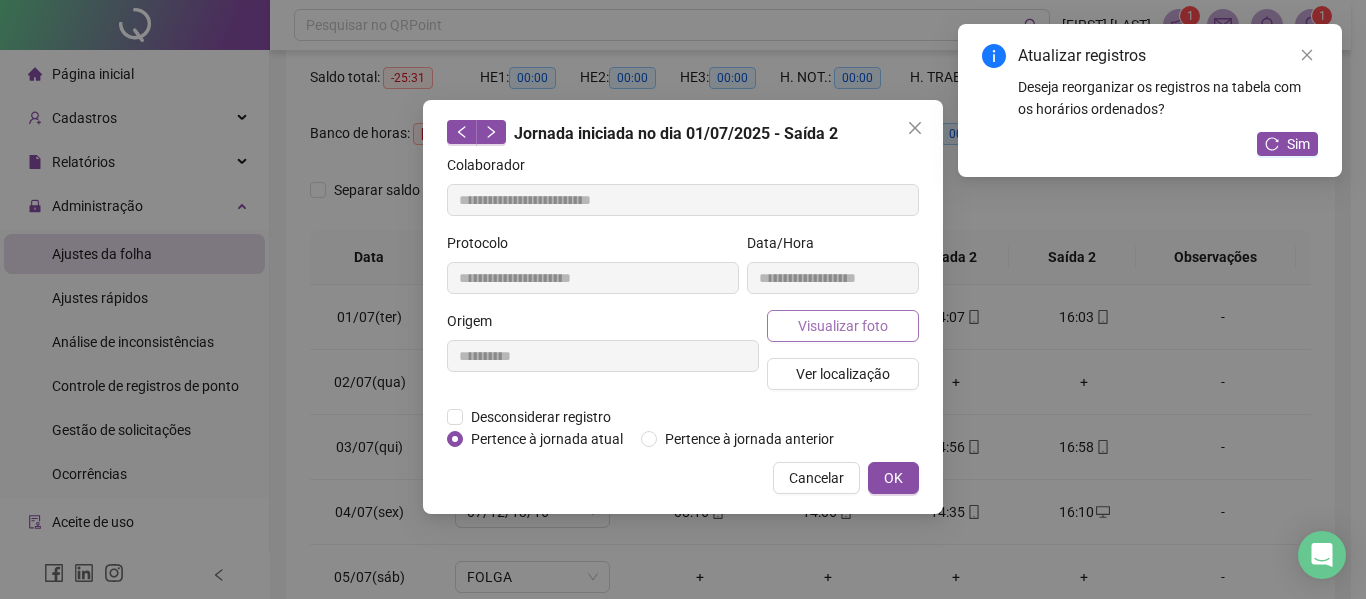 click on "Visualizar foto" at bounding box center (843, 326) 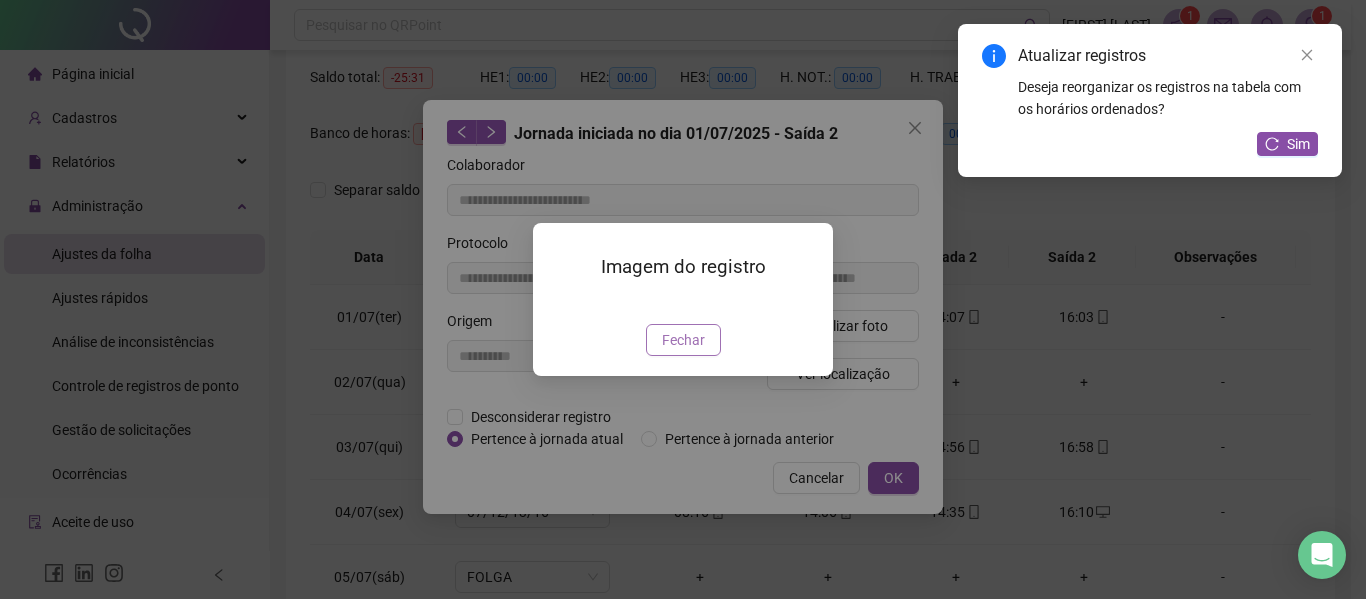 click on "Fechar" at bounding box center (683, 340) 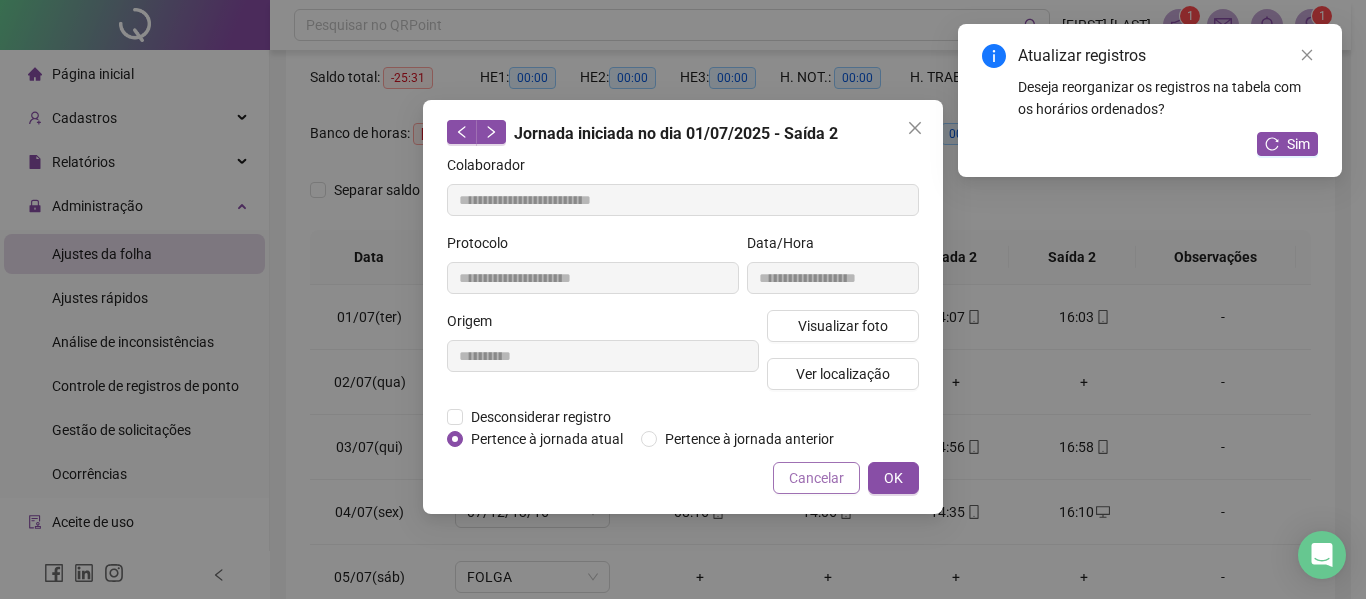 click on "Cancelar" at bounding box center [816, 478] 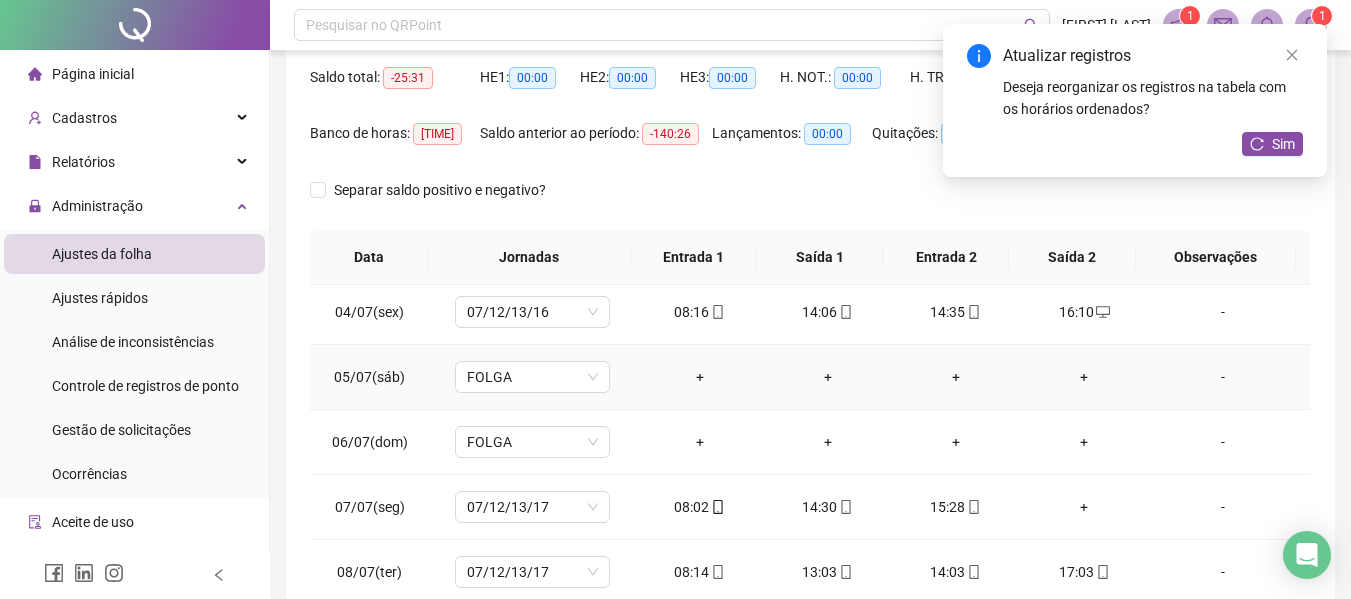 scroll, scrollTop: 288, scrollLeft: 0, axis: vertical 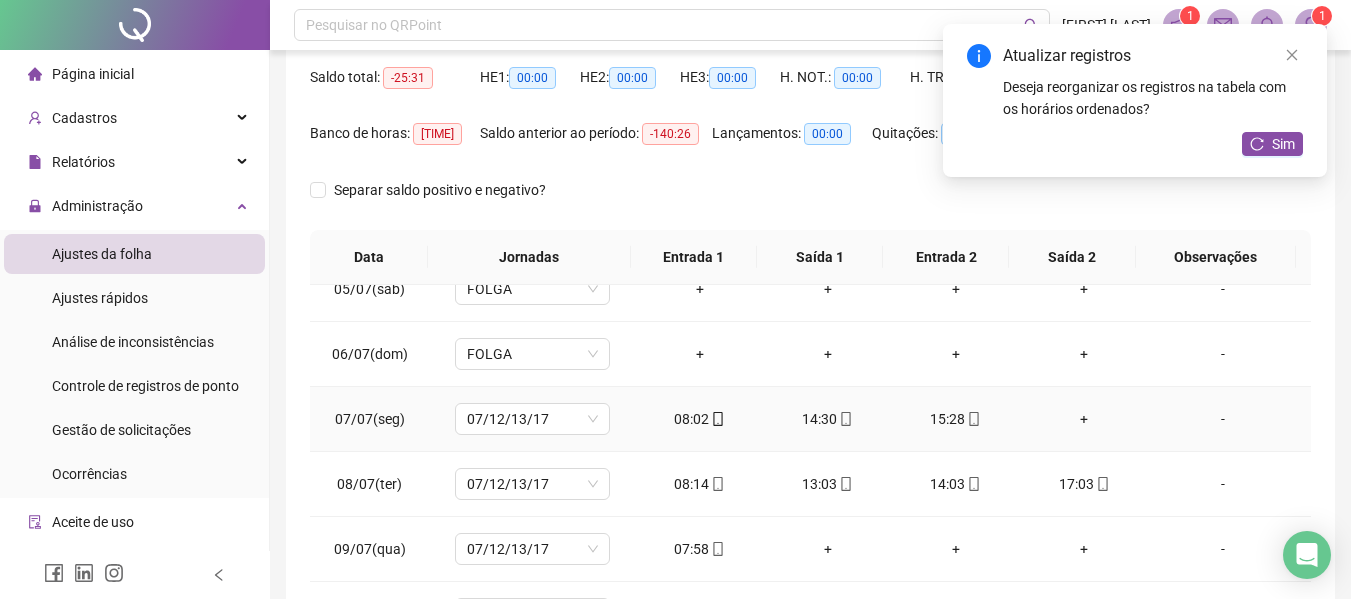 click on "+" at bounding box center [1084, 419] 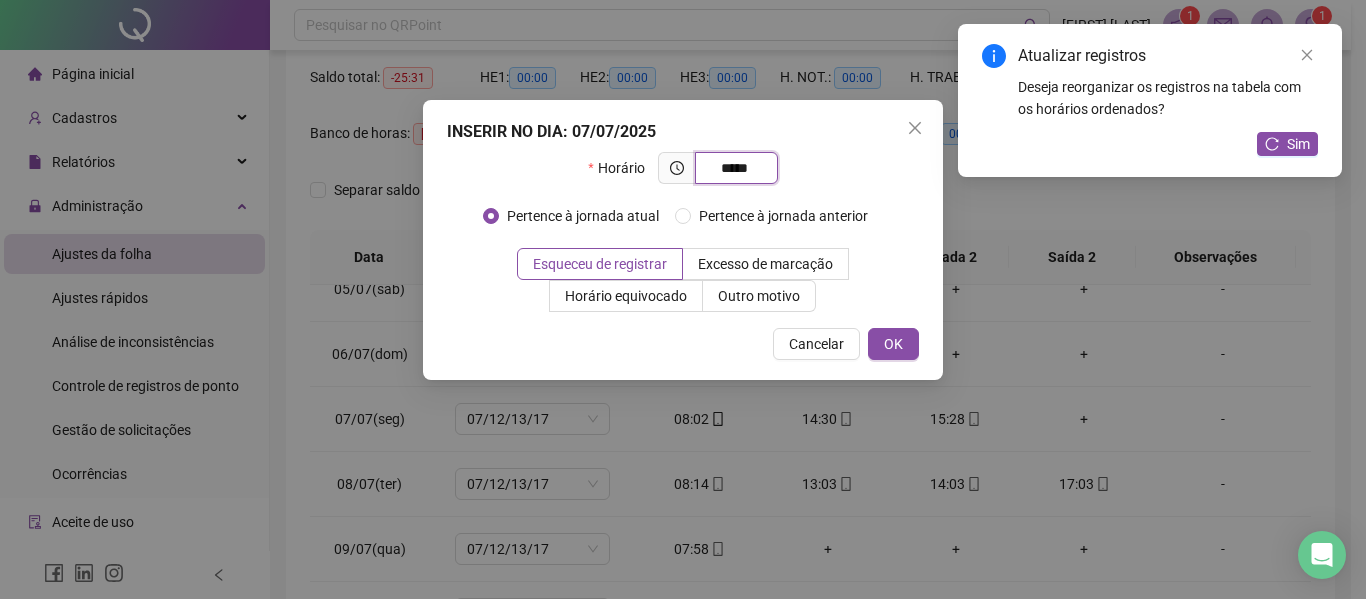 type on "*****" 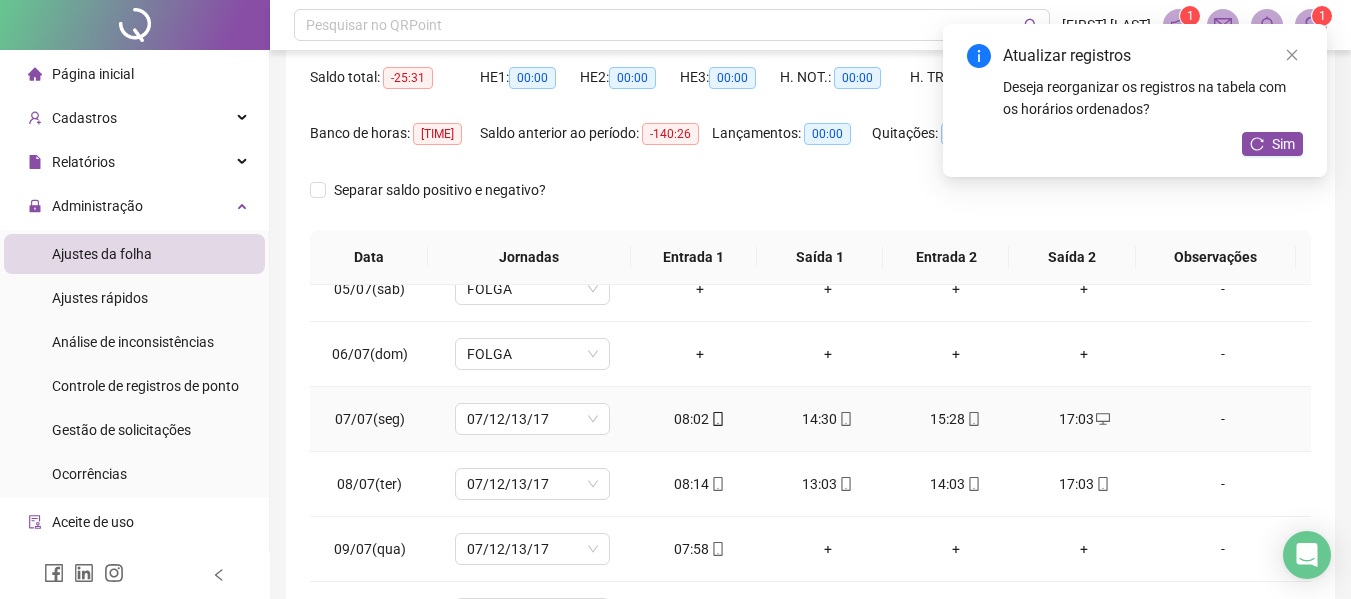 scroll, scrollTop: 300, scrollLeft: 0, axis: vertical 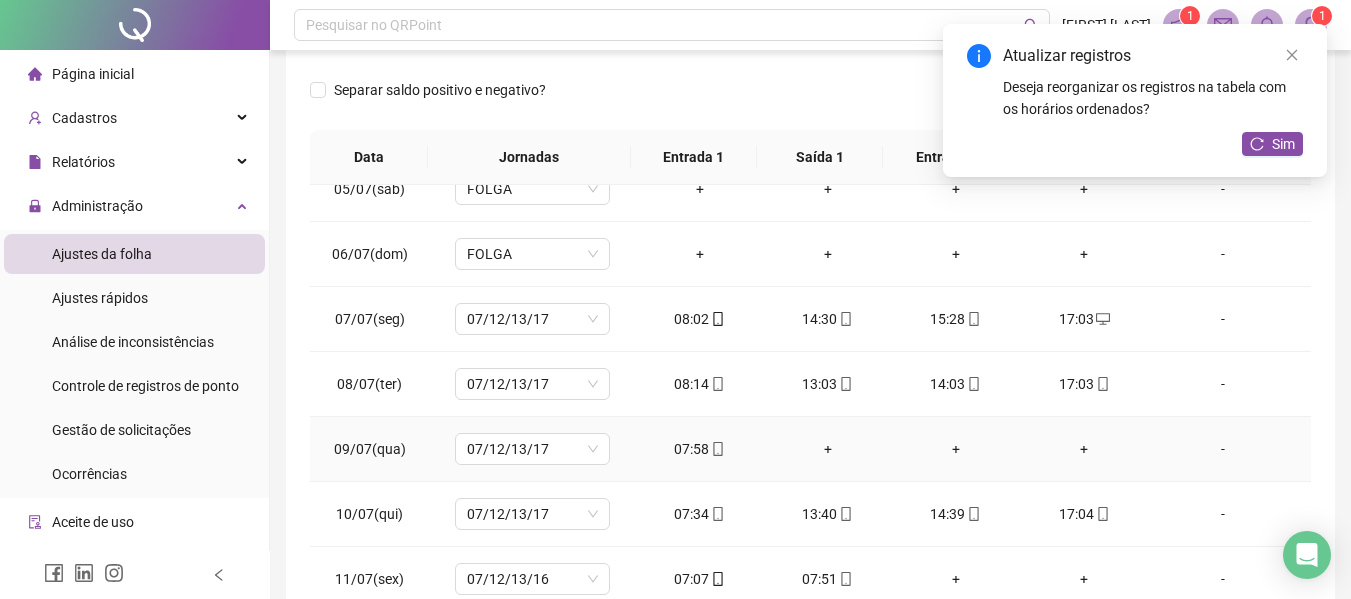 click 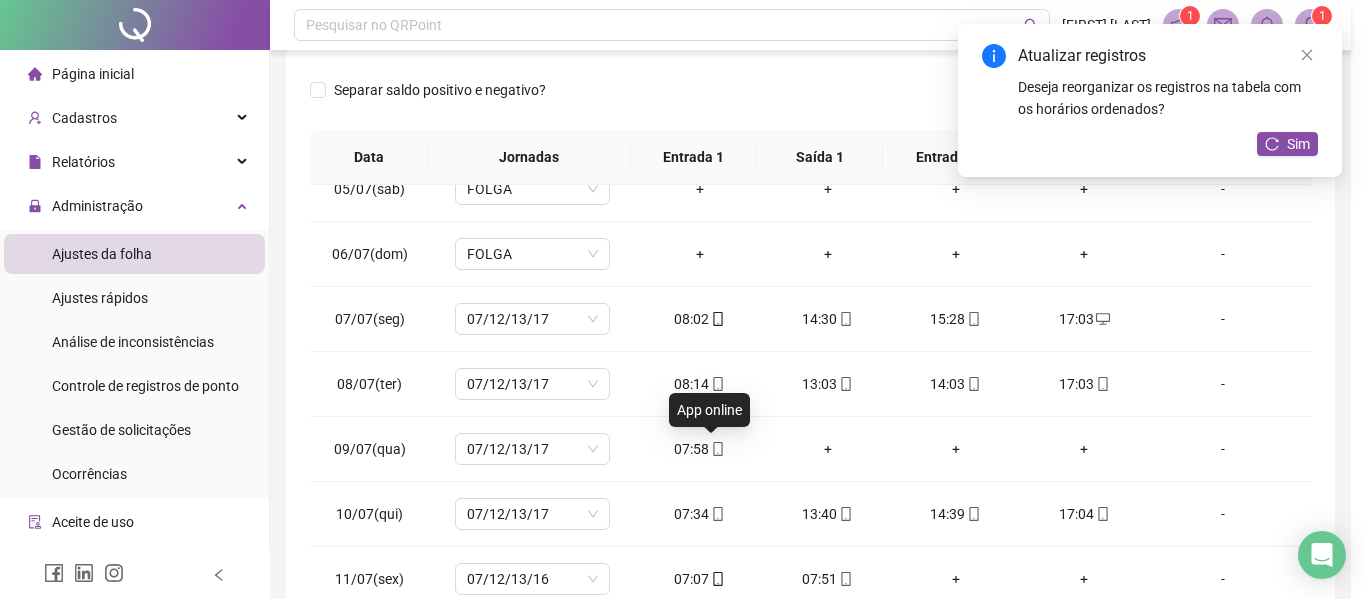 type on "**********" 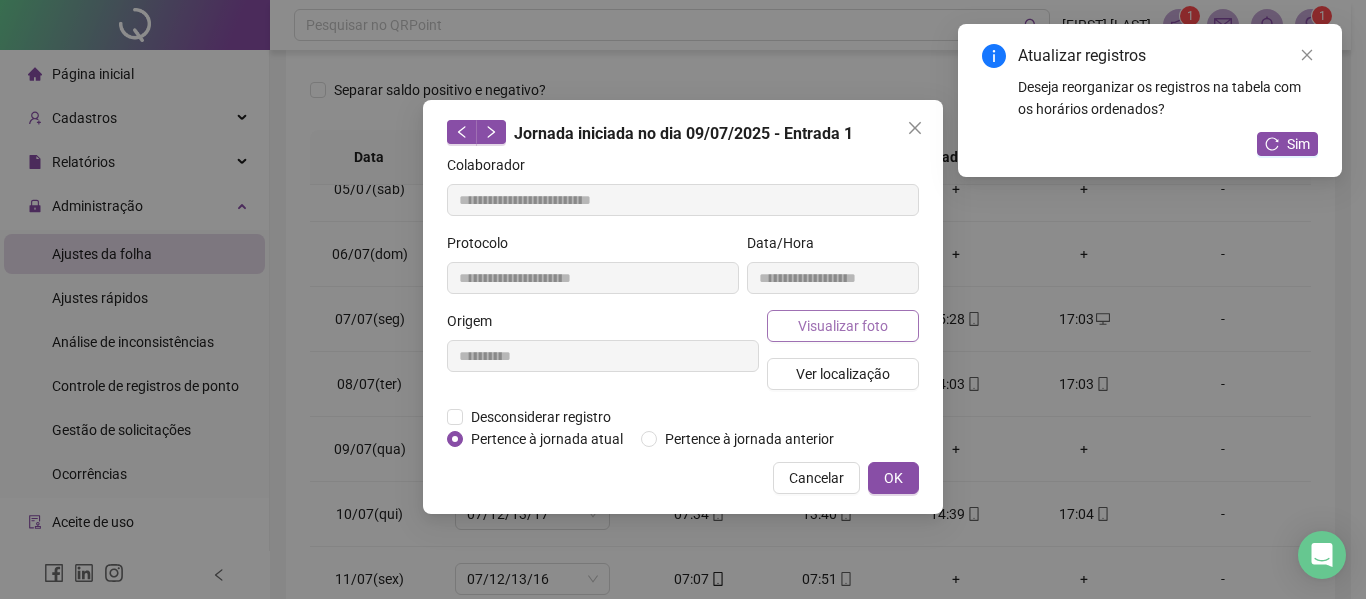click on "Visualizar foto" at bounding box center [843, 326] 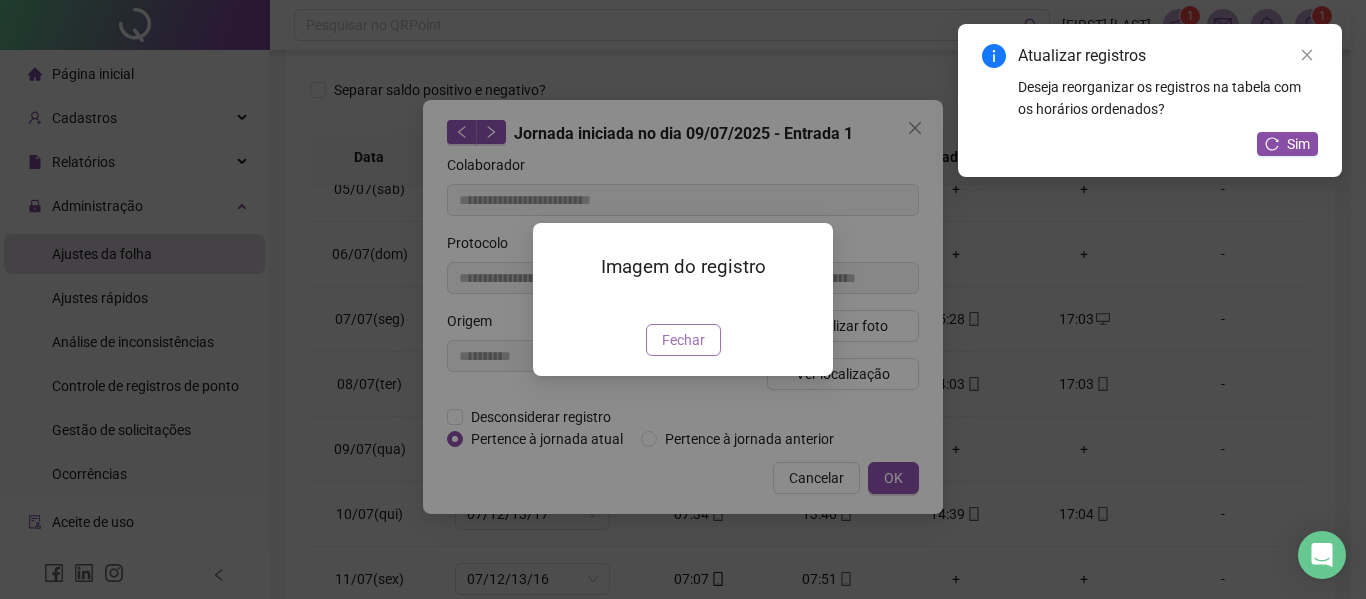 click on "Fechar" at bounding box center [683, 340] 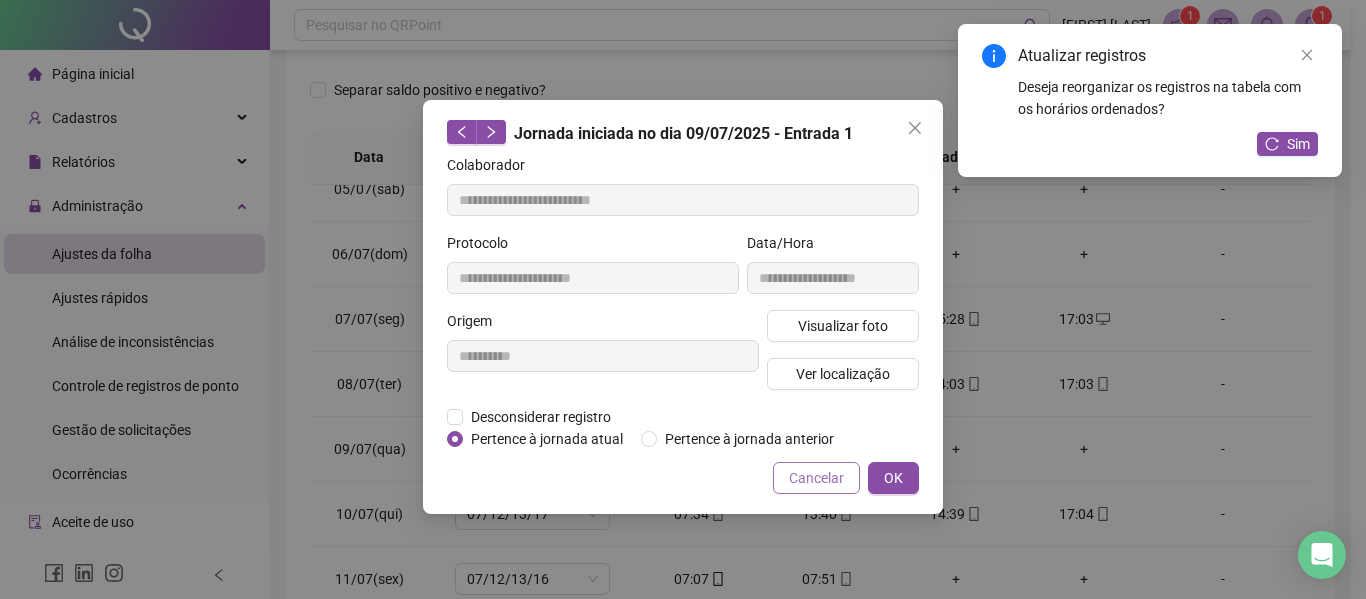 click on "Cancelar" at bounding box center (816, 478) 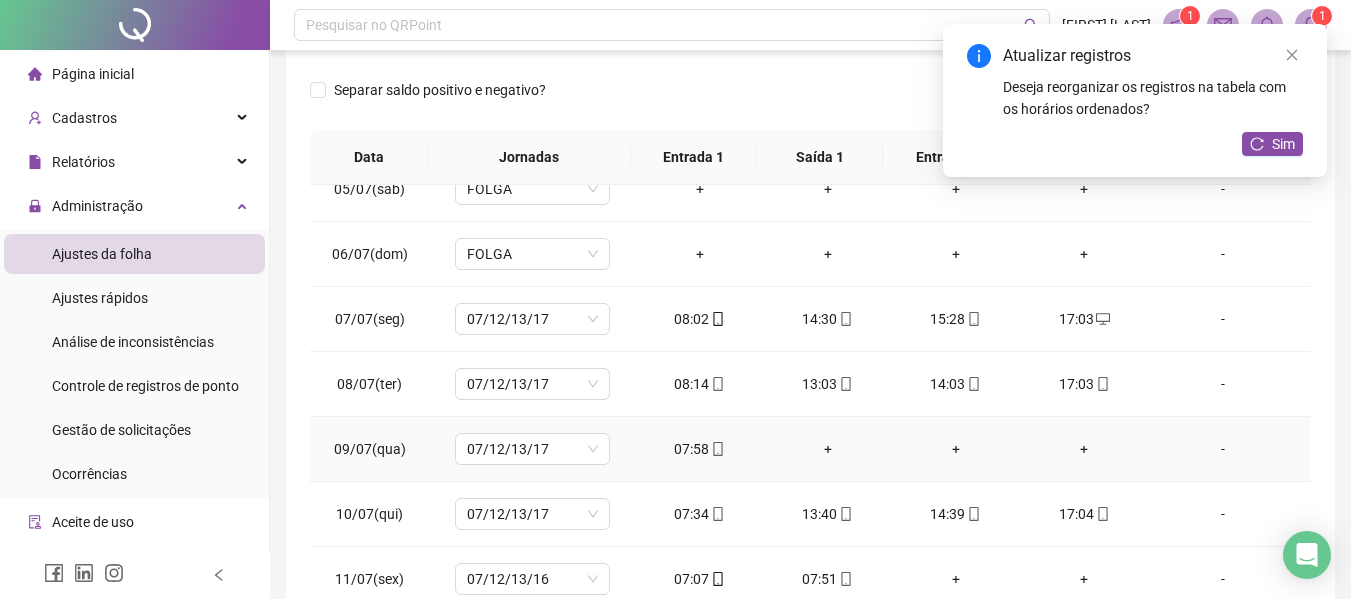 click on "+" at bounding box center [828, 449] 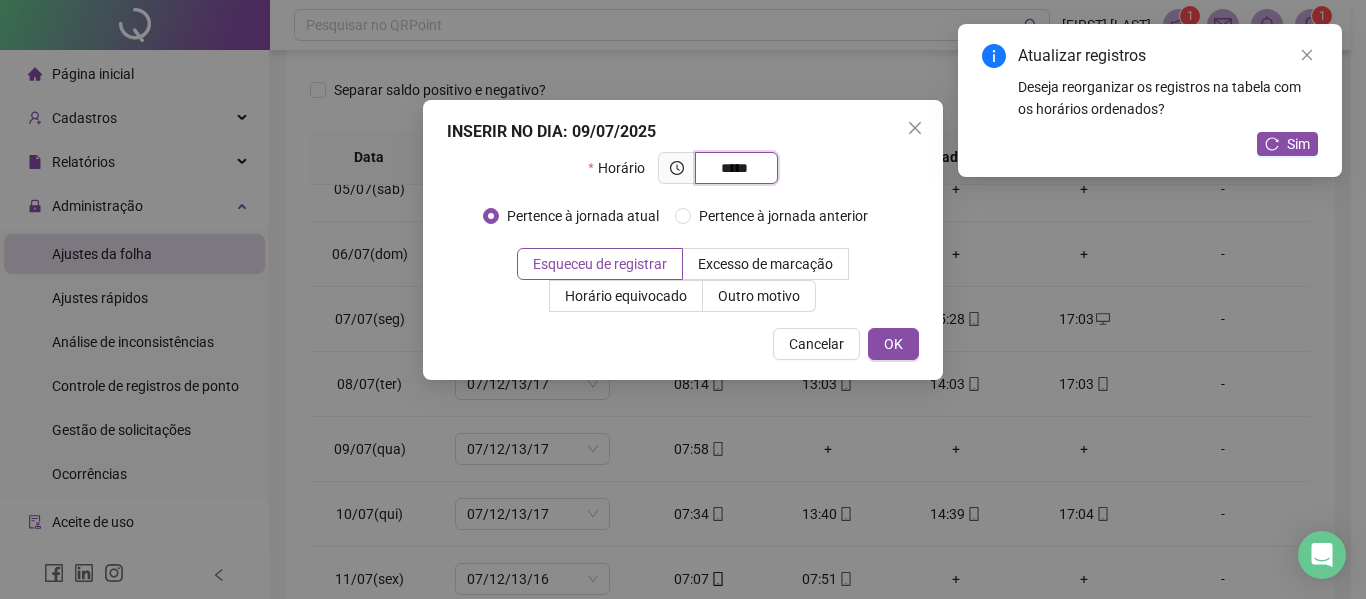 type on "*****" 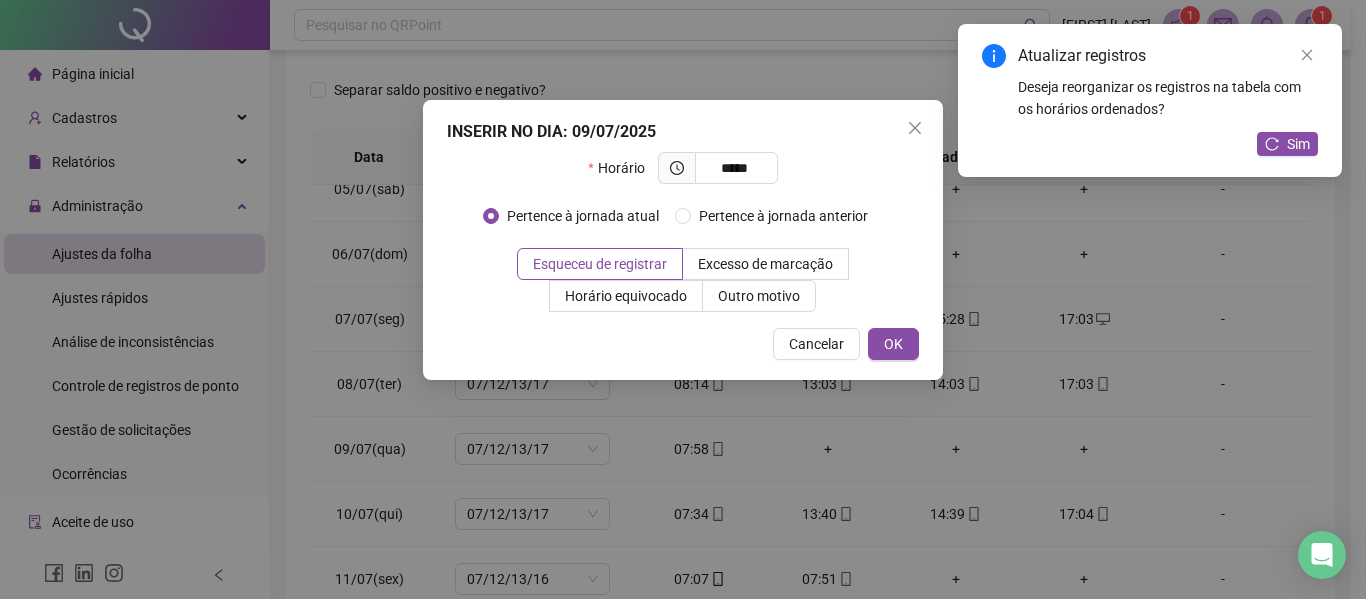 click on "INSERIR NO DIA :   09/07/2025 Horário ***** Pertence à jornada atual Pertence à jornada anterior Esqueceu de registrar Excesso de marcação Horário equivocado Outro motivo Motivo Cancelar OK" at bounding box center [683, 240] 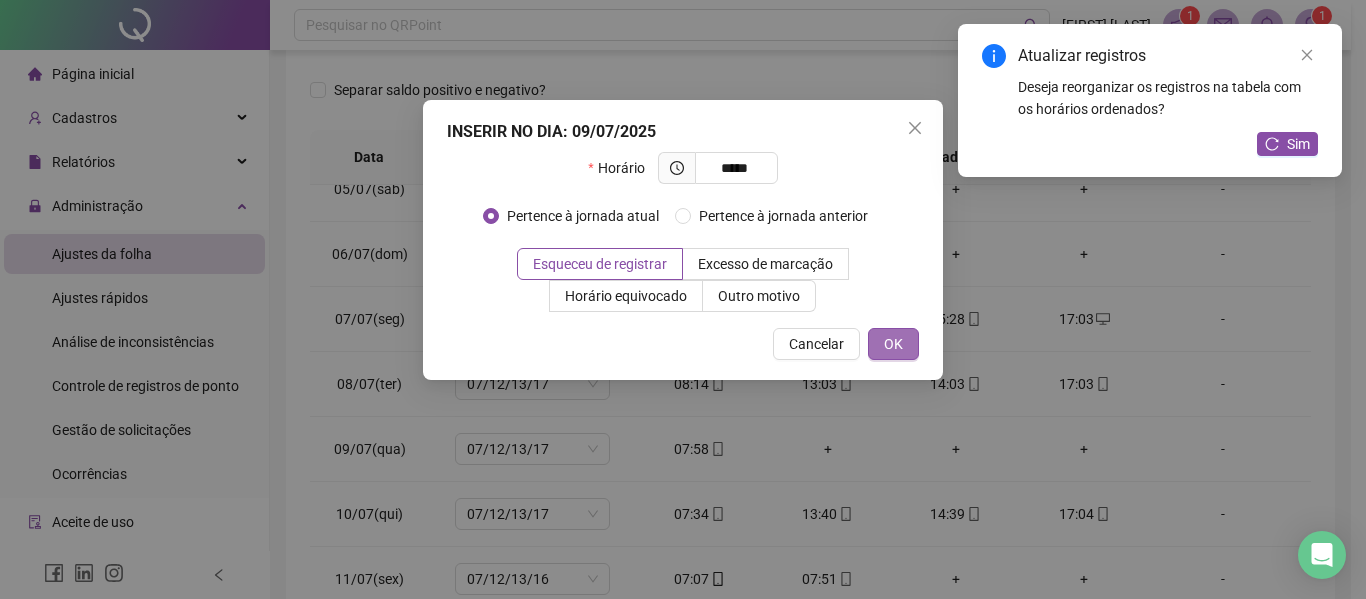 click on "OK" at bounding box center [893, 344] 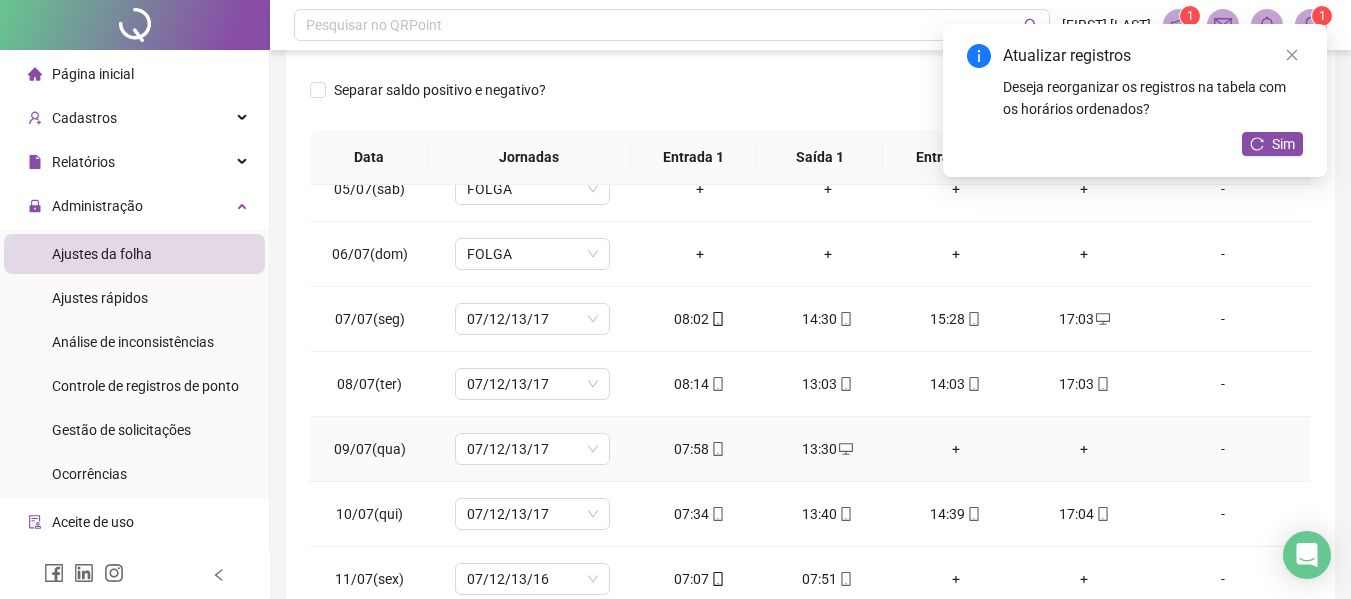 click on "+" at bounding box center [956, 449] 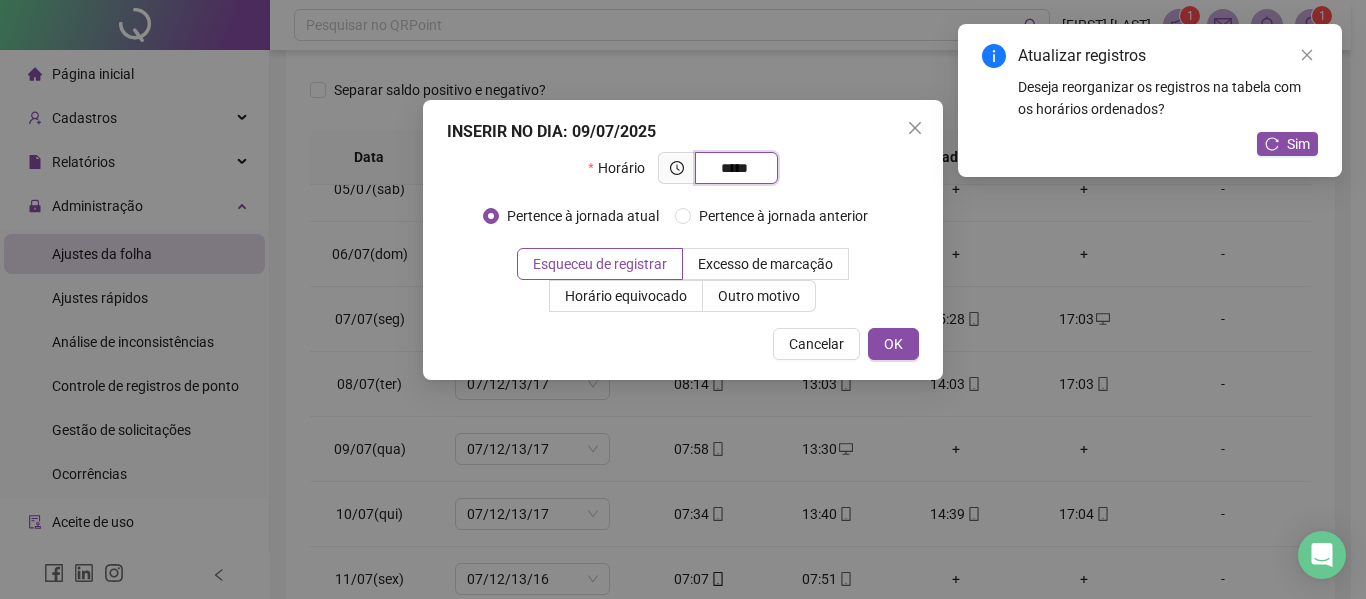 type on "*****" 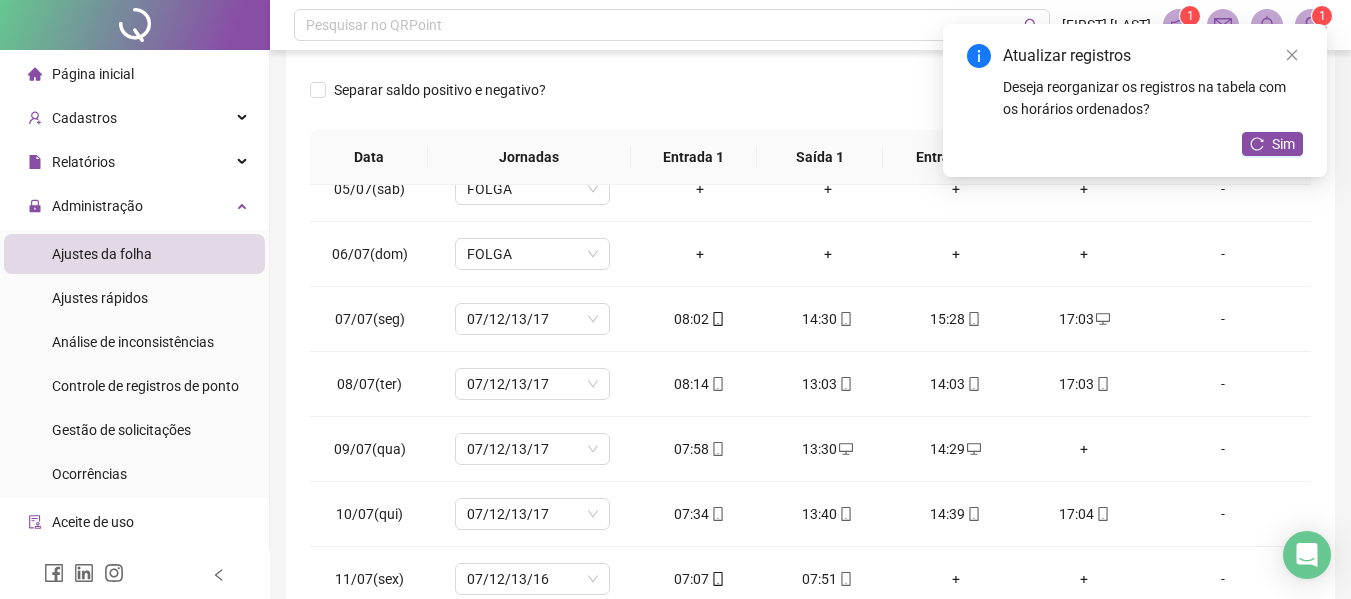 click on "+" at bounding box center [1084, 449] 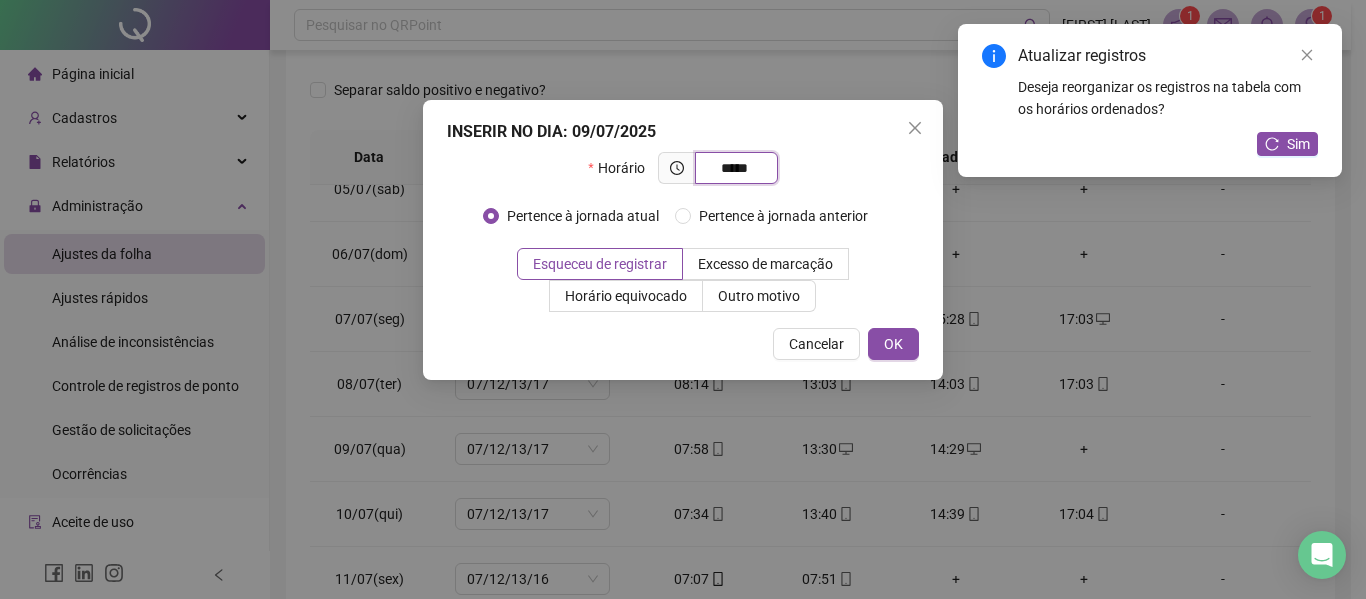 type on "*****" 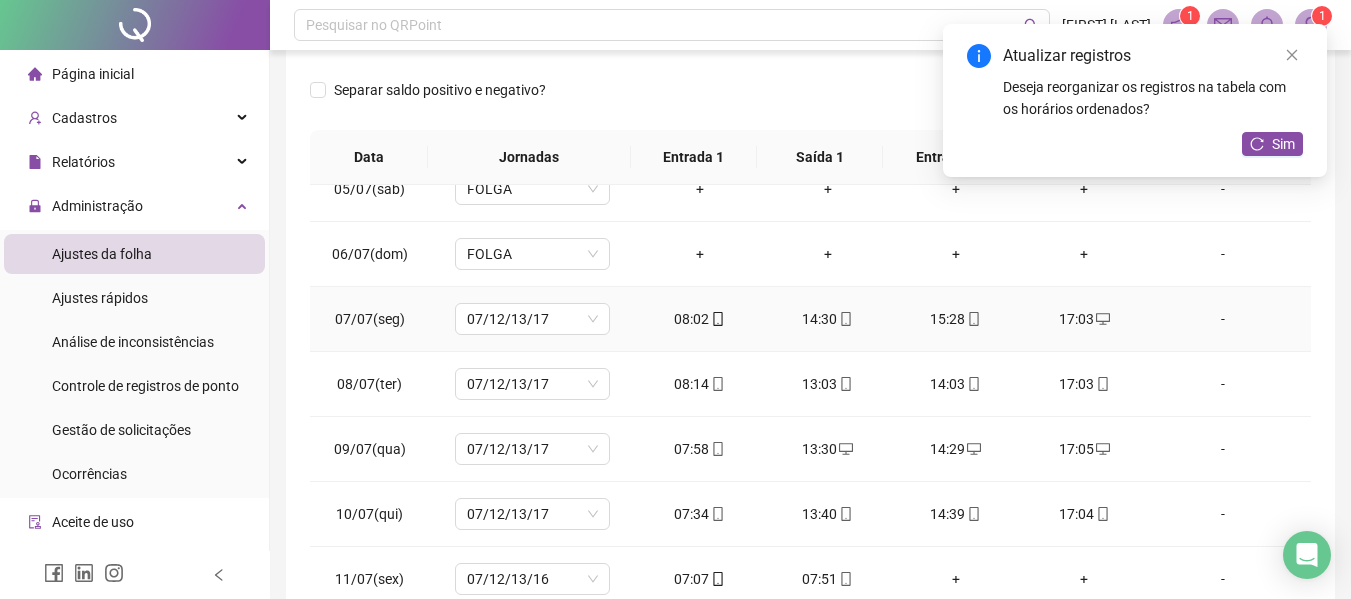 scroll, scrollTop: 400, scrollLeft: 0, axis: vertical 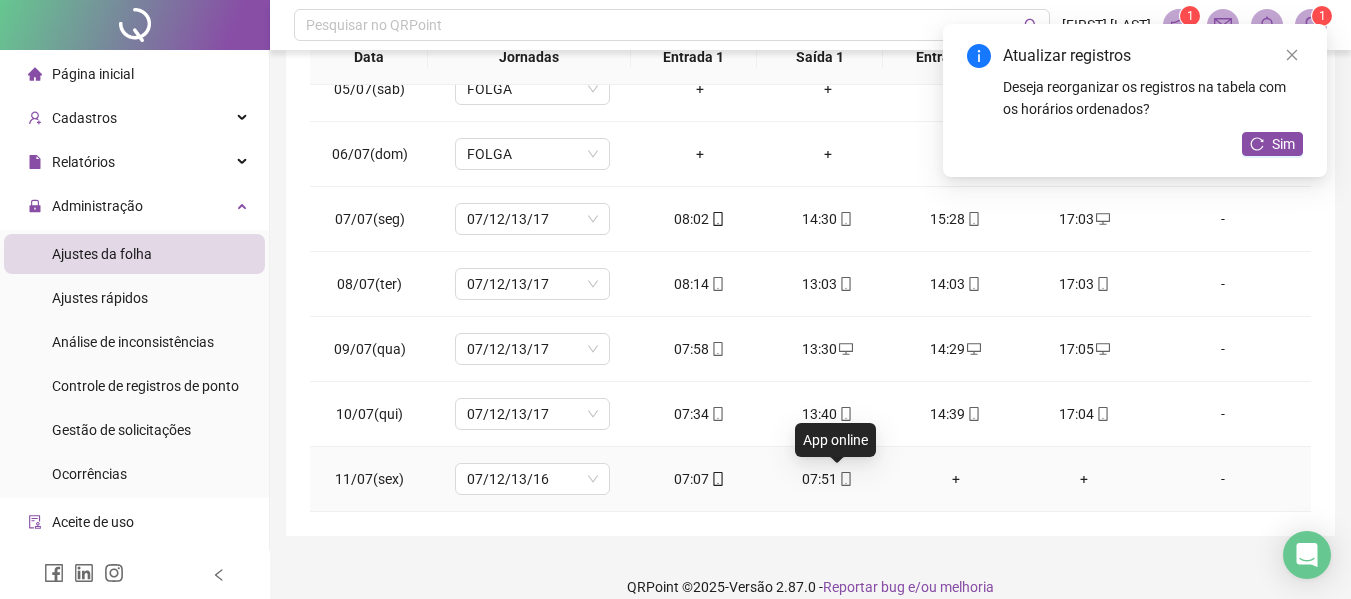 click 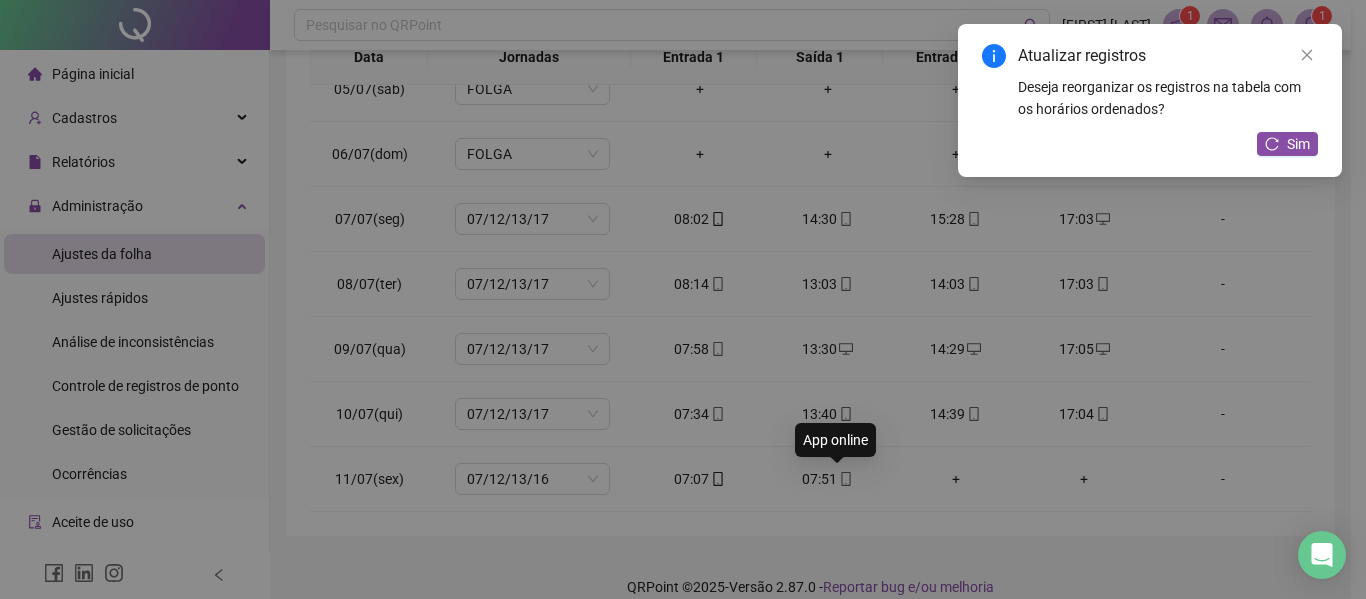 type on "**********" 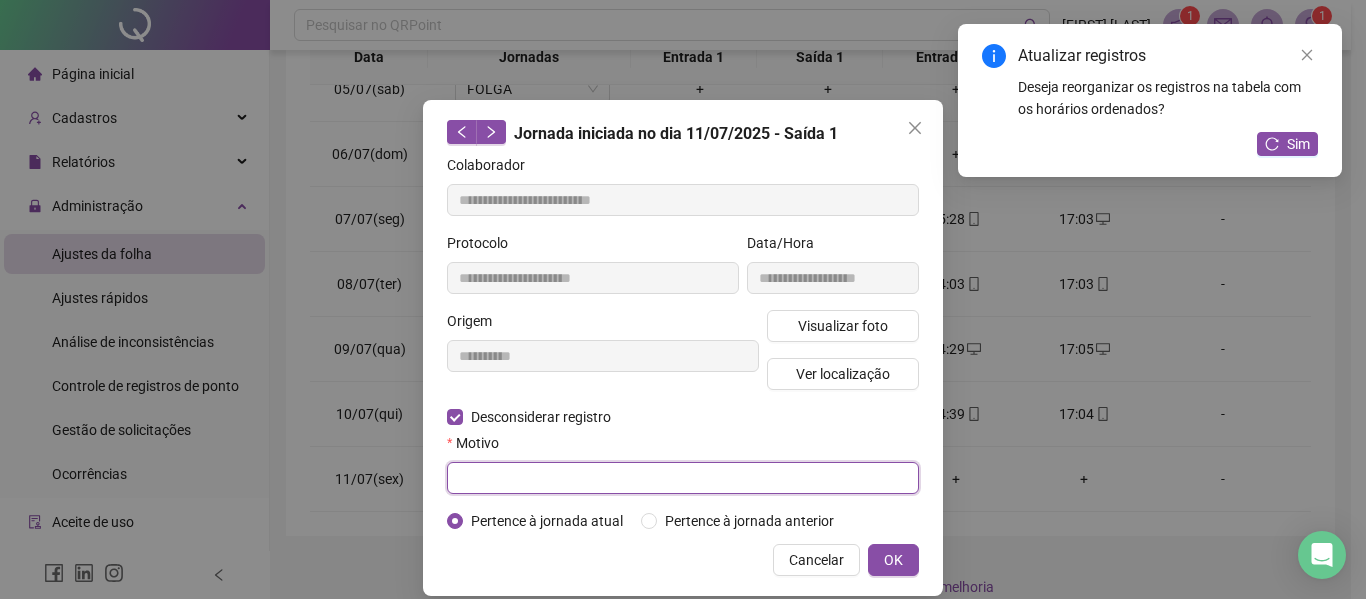 click at bounding box center [683, 478] 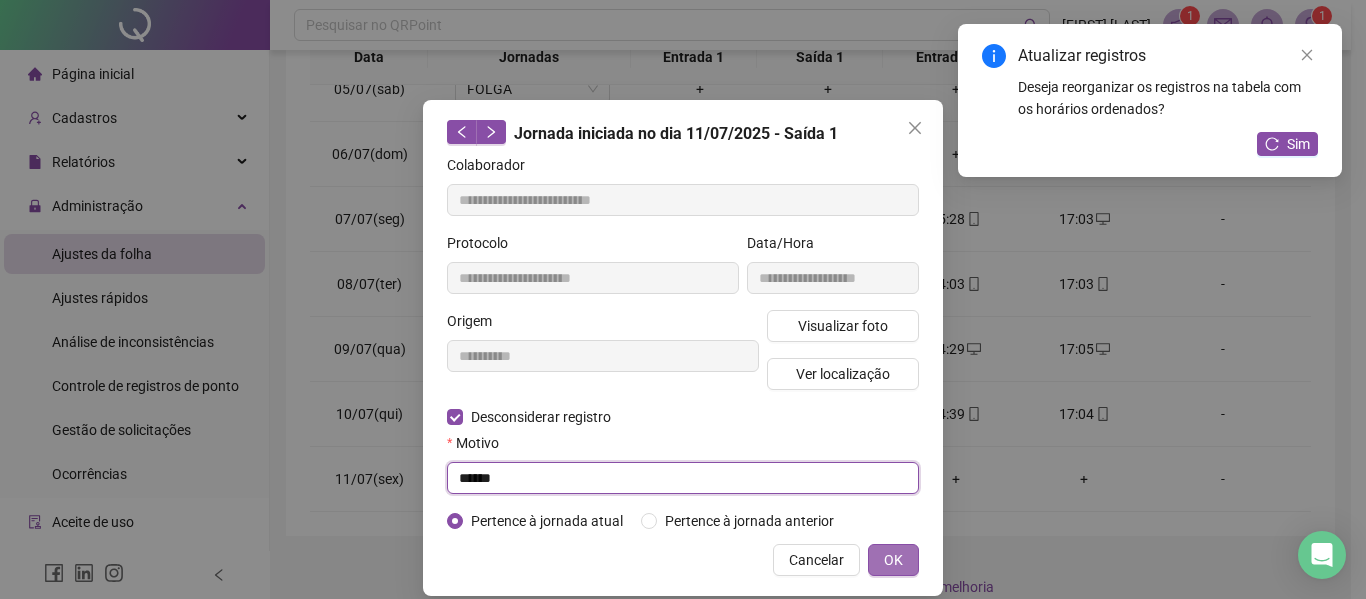 type on "******" 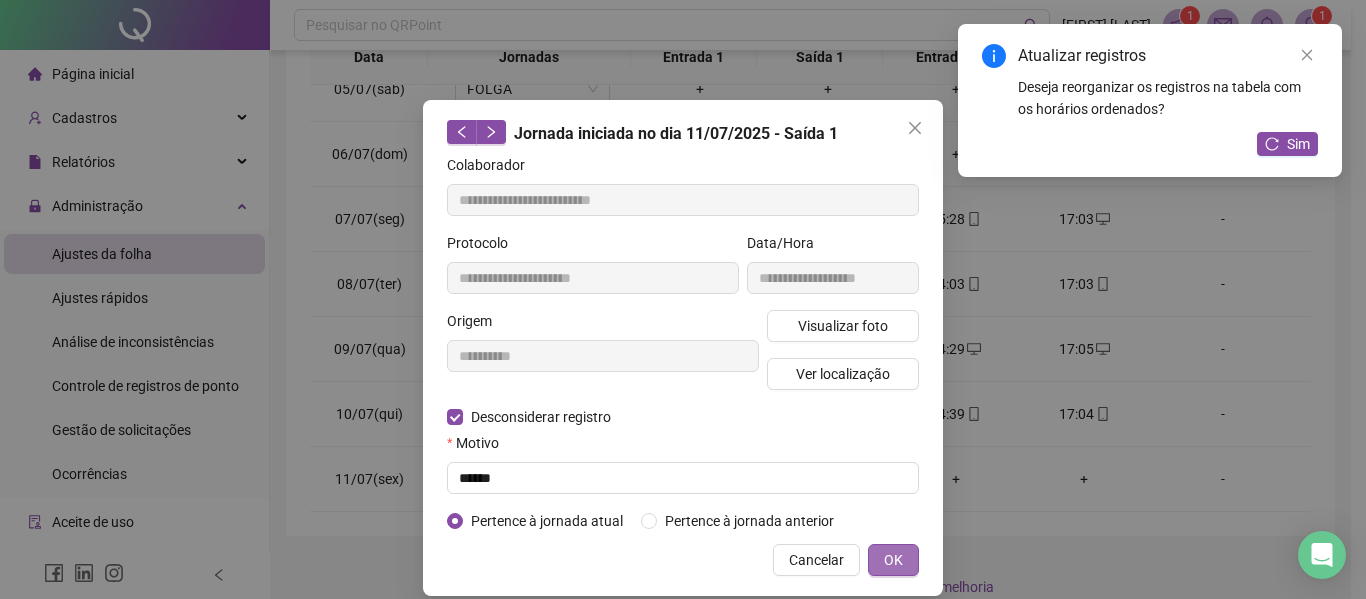 click on "OK" at bounding box center [893, 560] 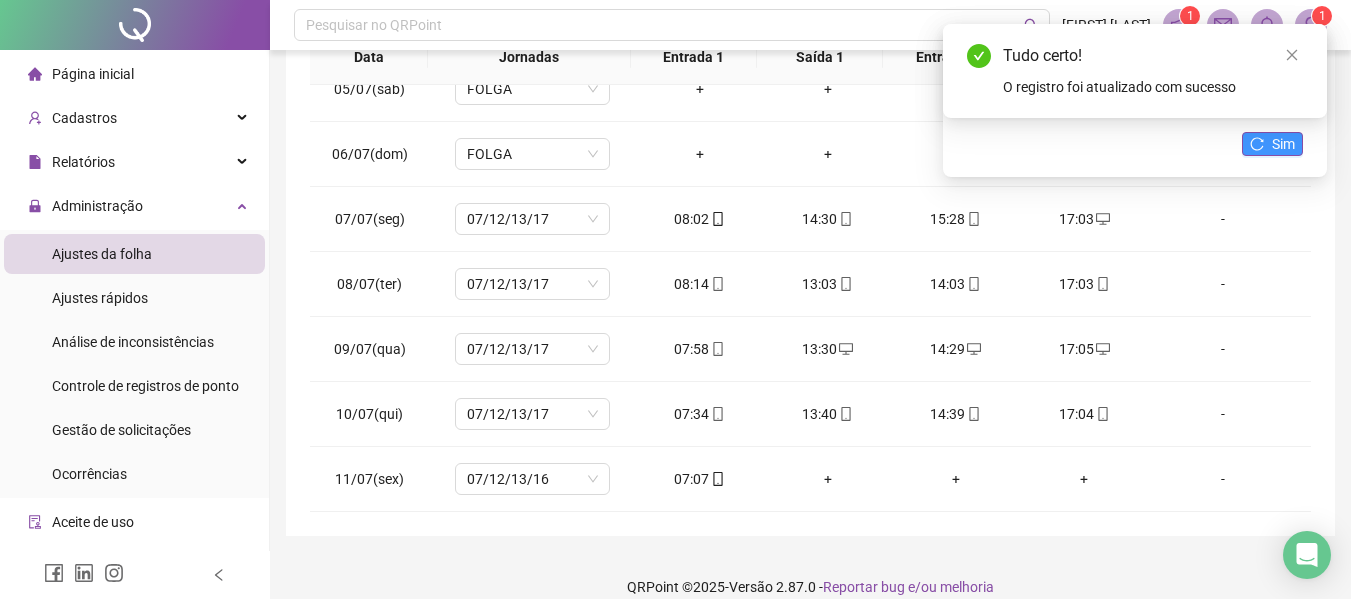 click on "Sim" at bounding box center (1283, 144) 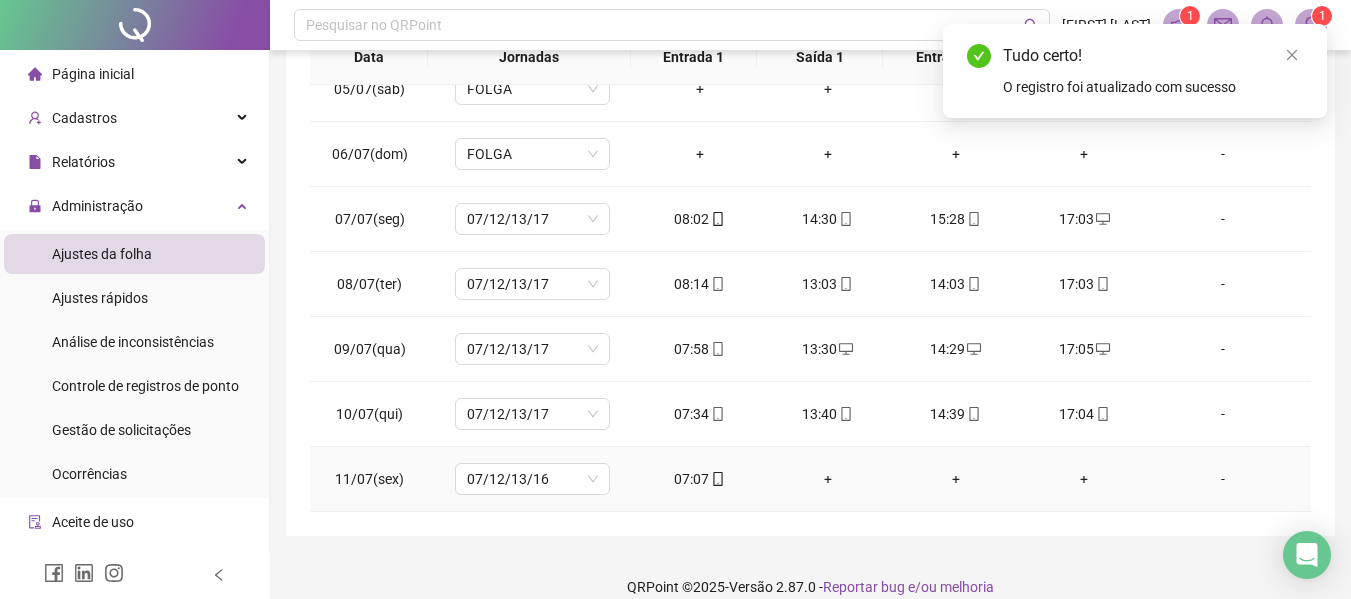 click on "+" at bounding box center [828, 479] 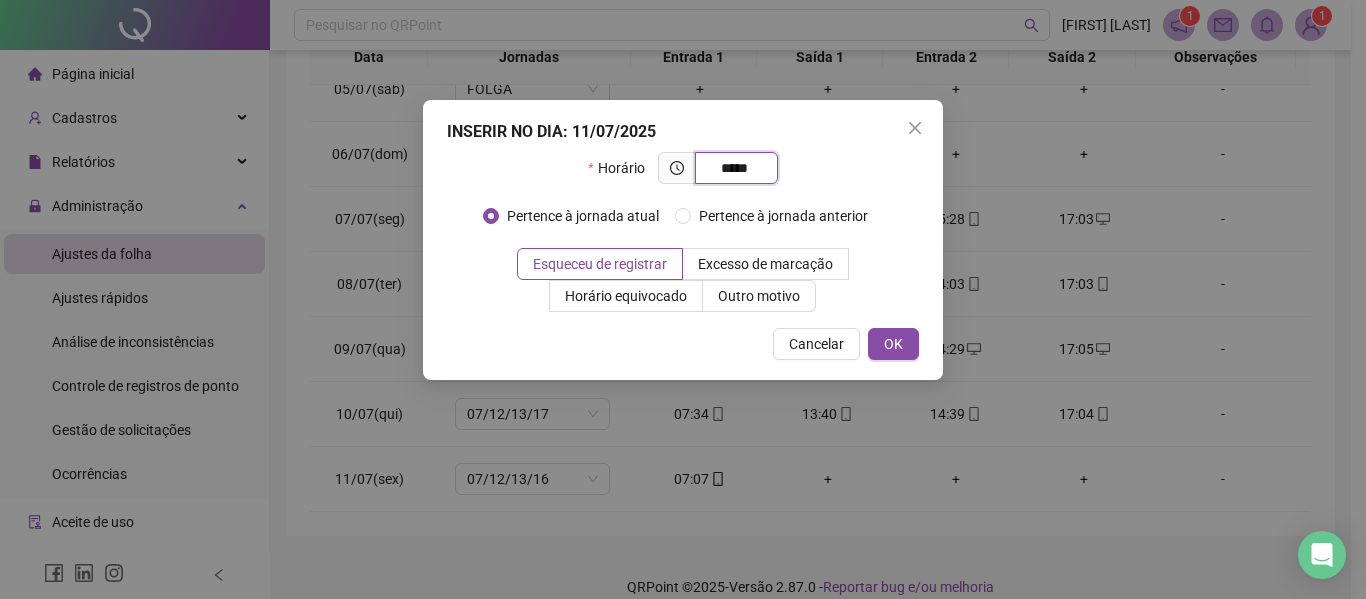 type on "*****" 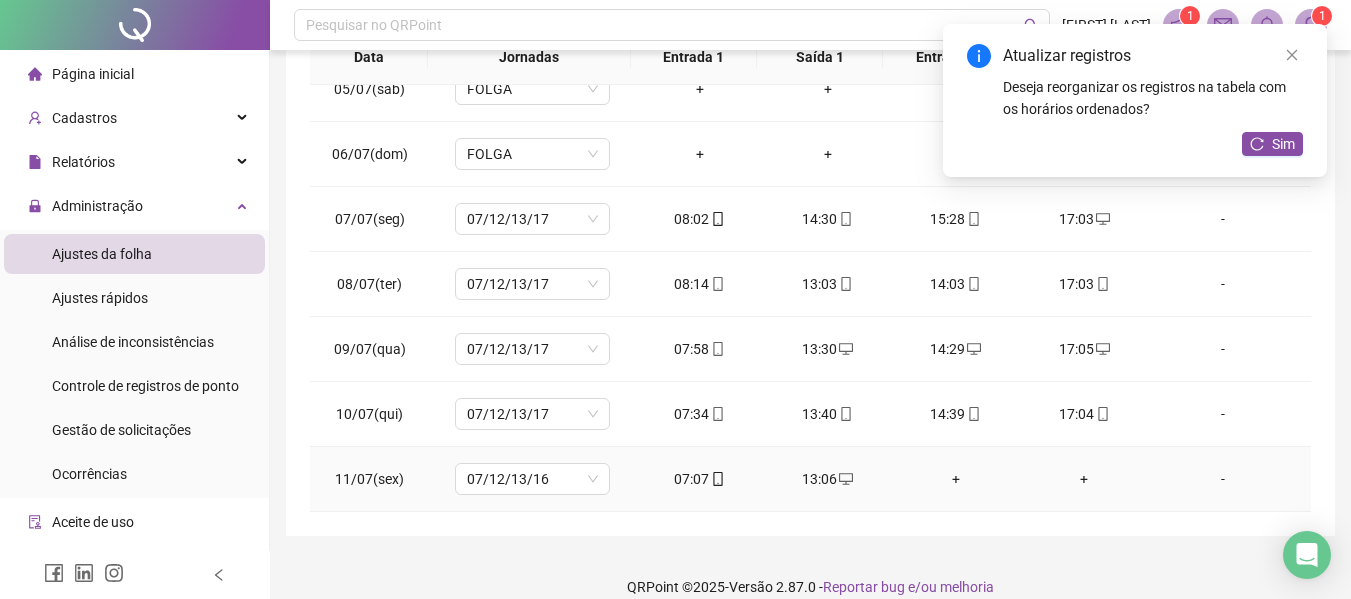 click on "+" at bounding box center (956, 479) 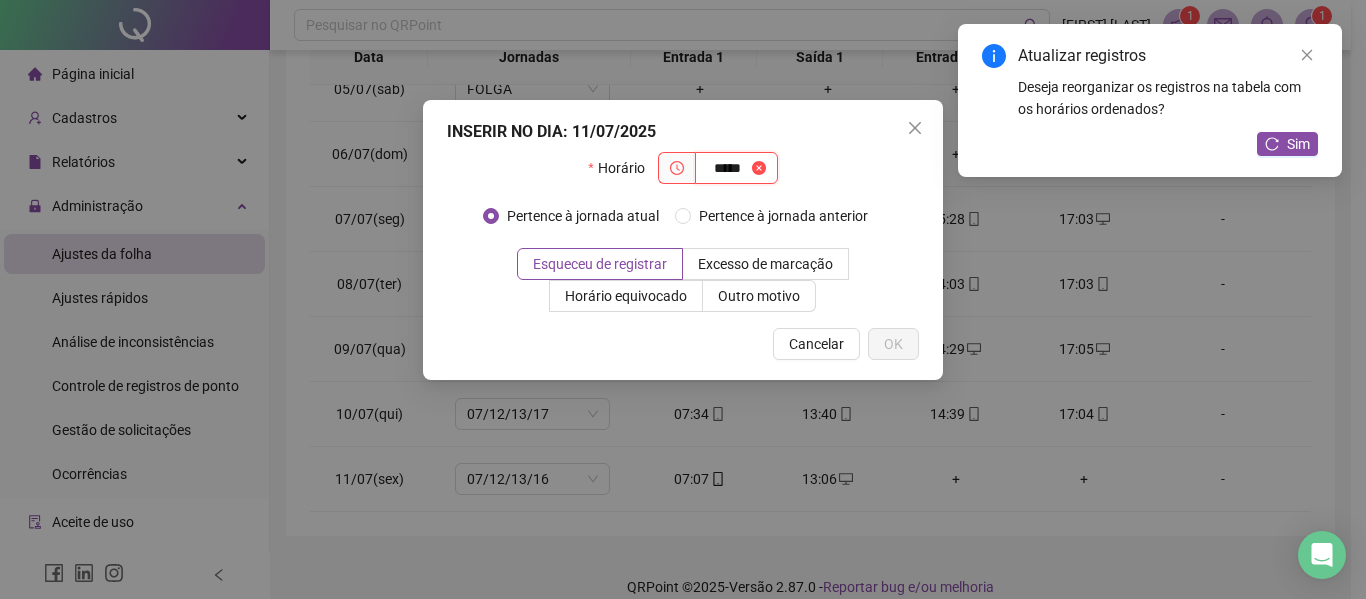 type on "*****" 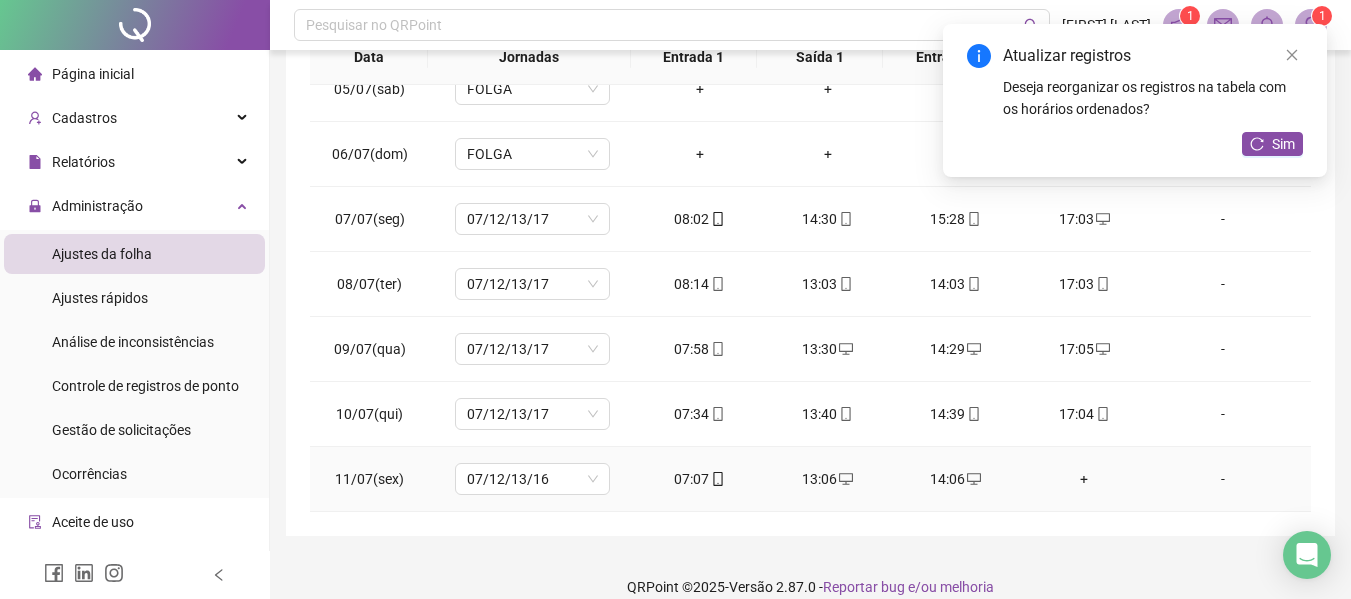 click on "+" at bounding box center (1084, 479) 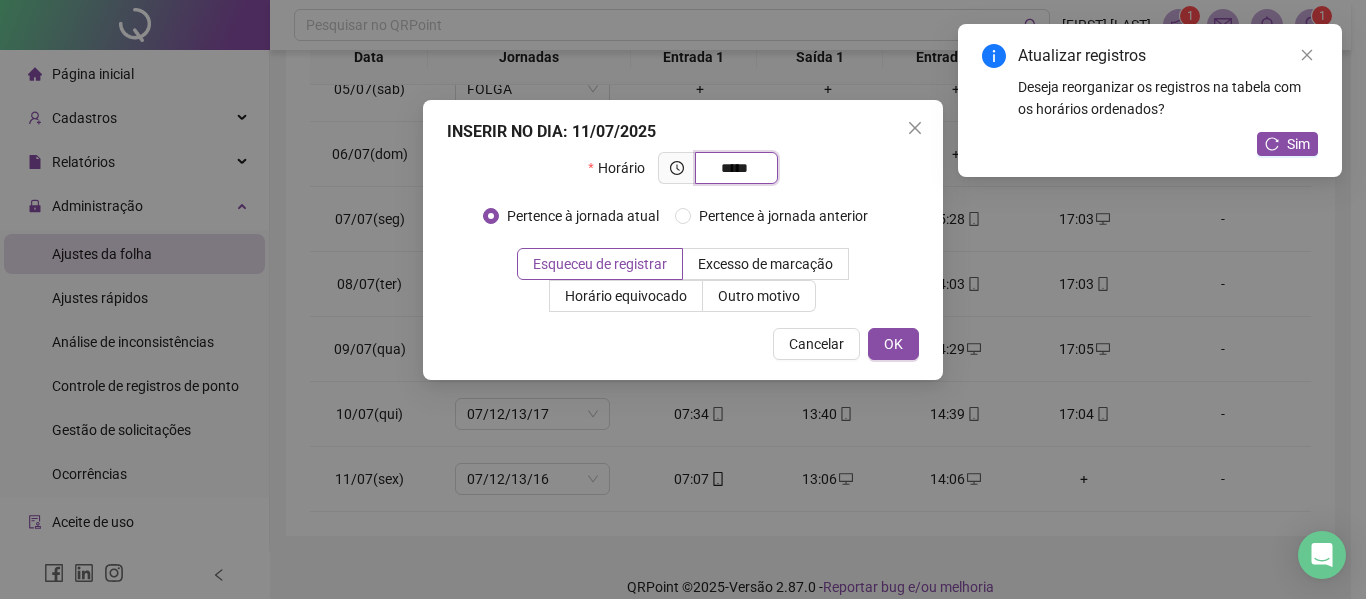 type on "*****" 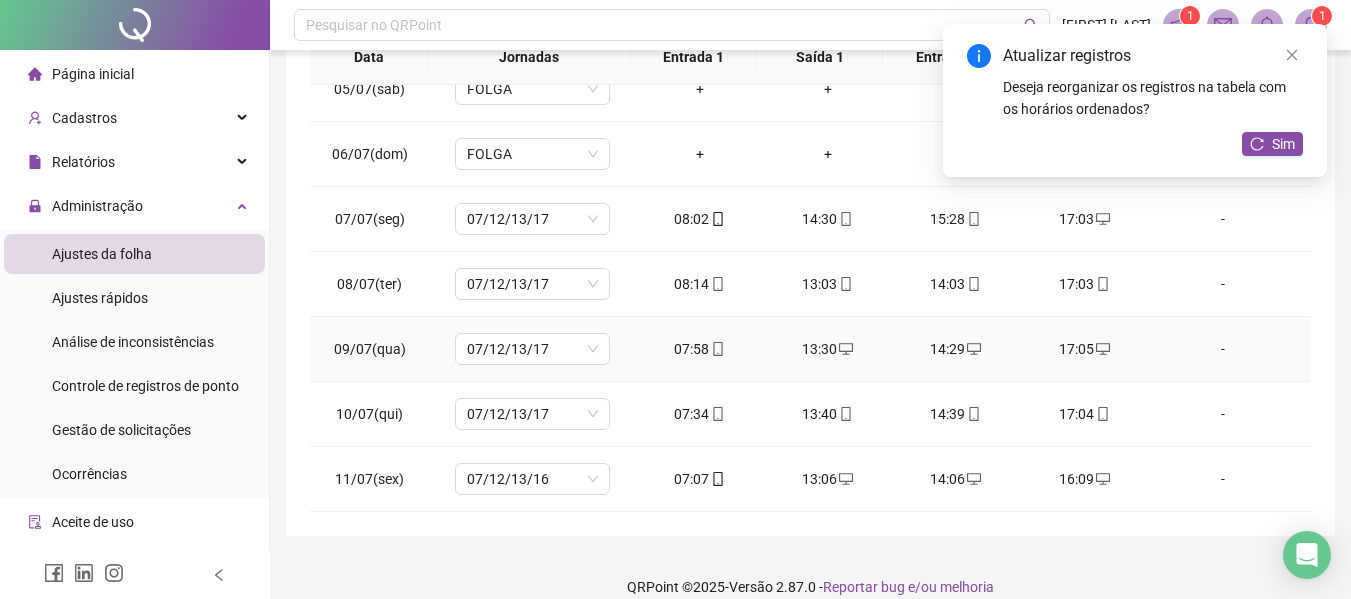 scroll, scrollTop: 423, scrollLeft: 0, axis: vertical 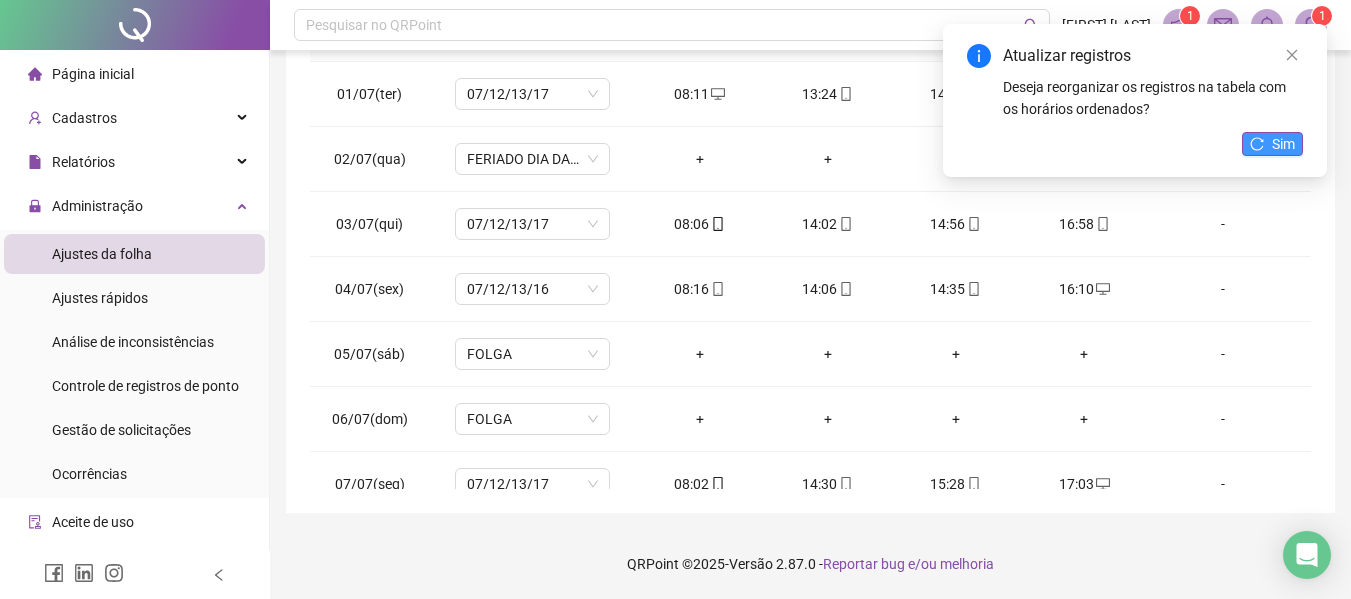 click 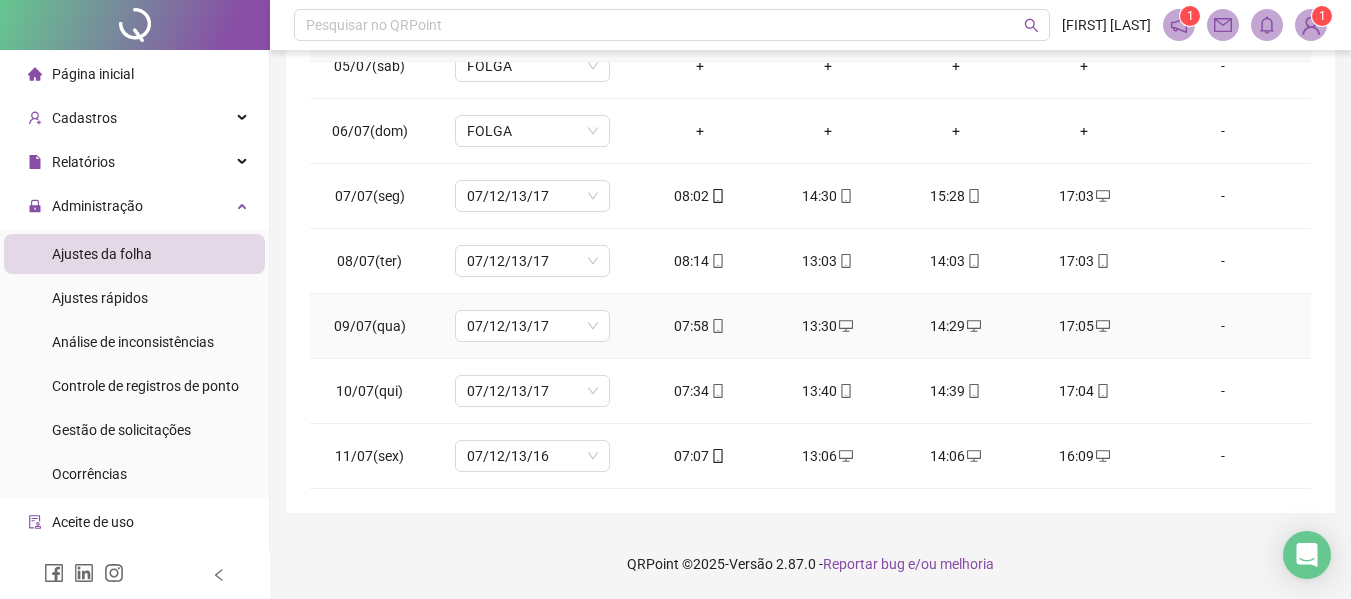 scroll, scrollTop: 0, scrollLeft: 0, axis: both 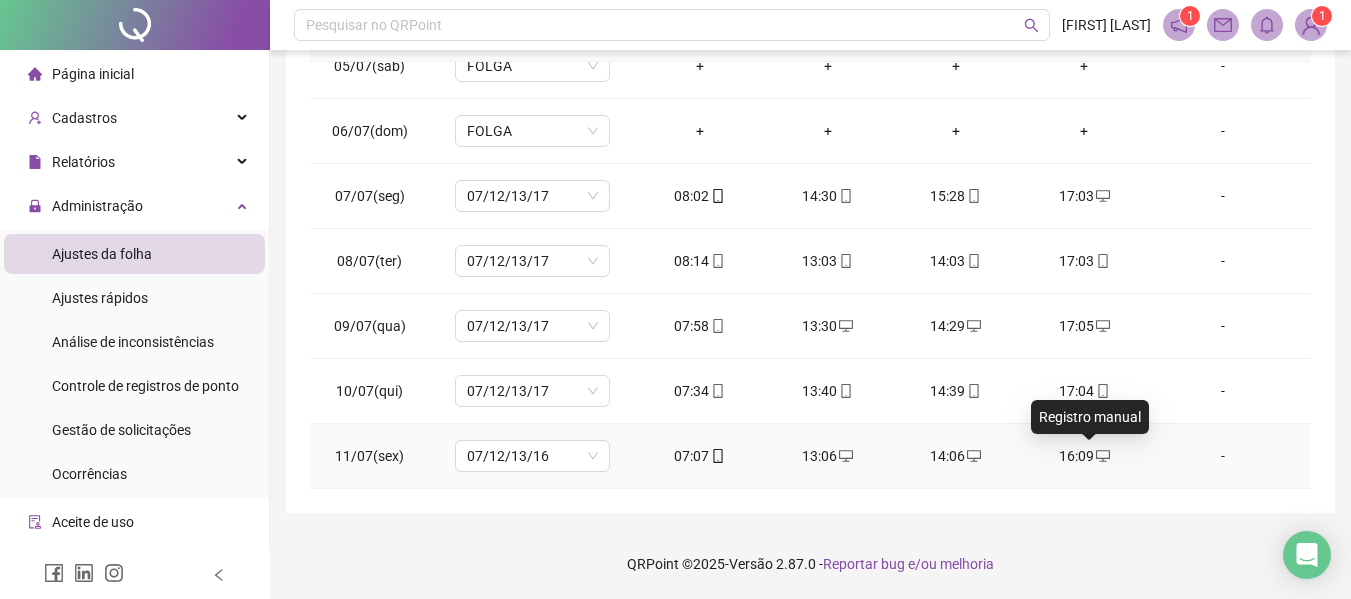 click 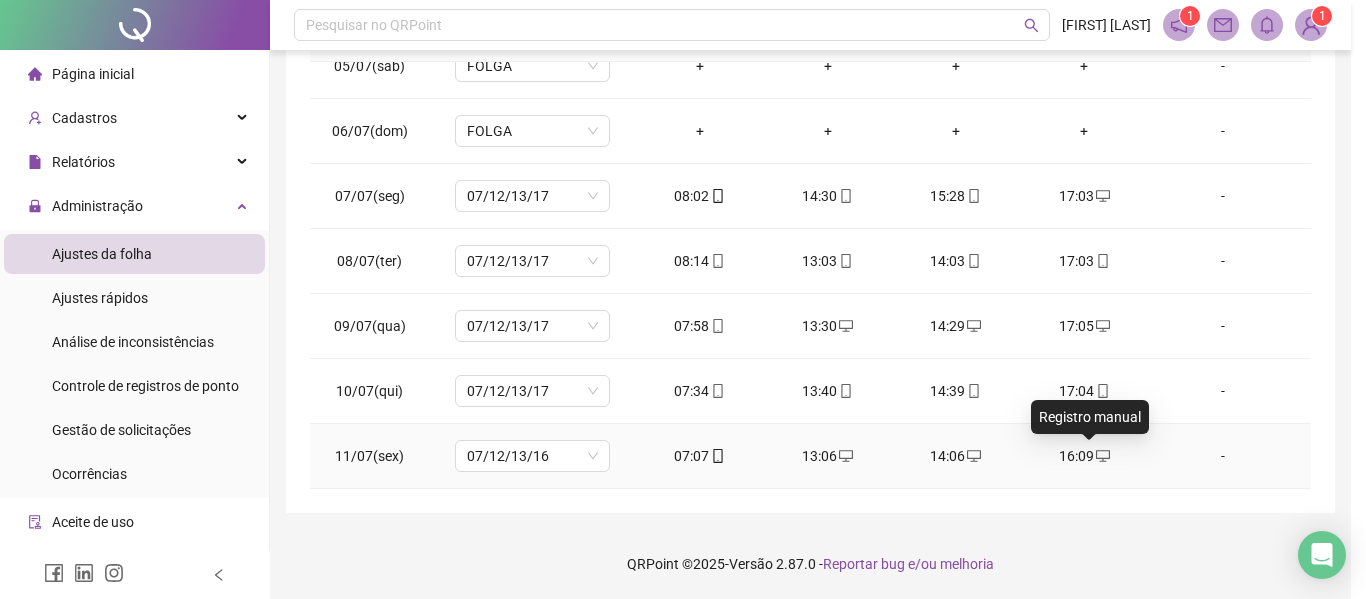 type on "**********" 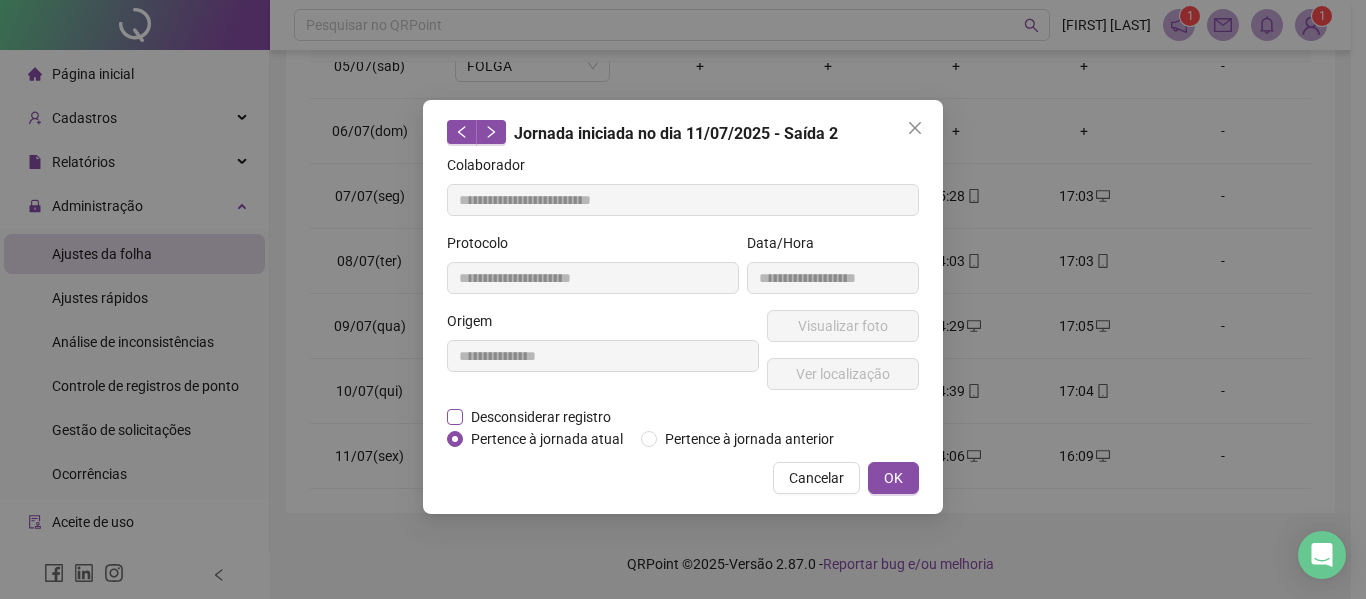 click on "Desconsiderar registro" at bounding box center (541, 417) 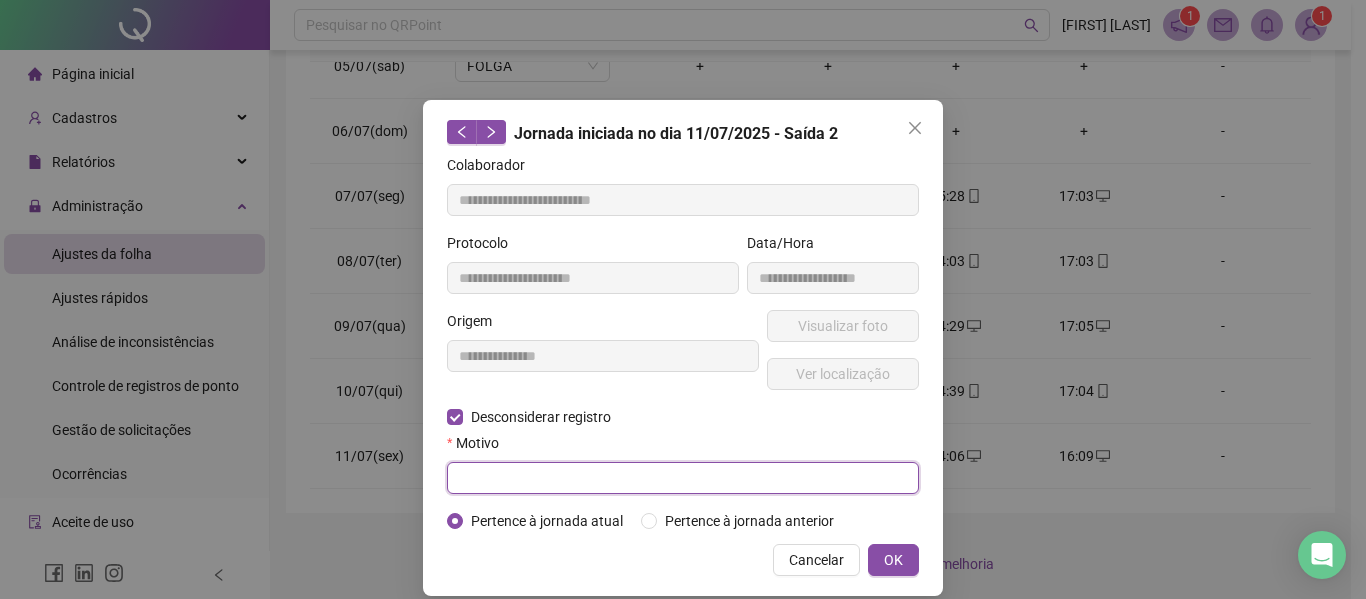 click at bounding box center [683, 478] 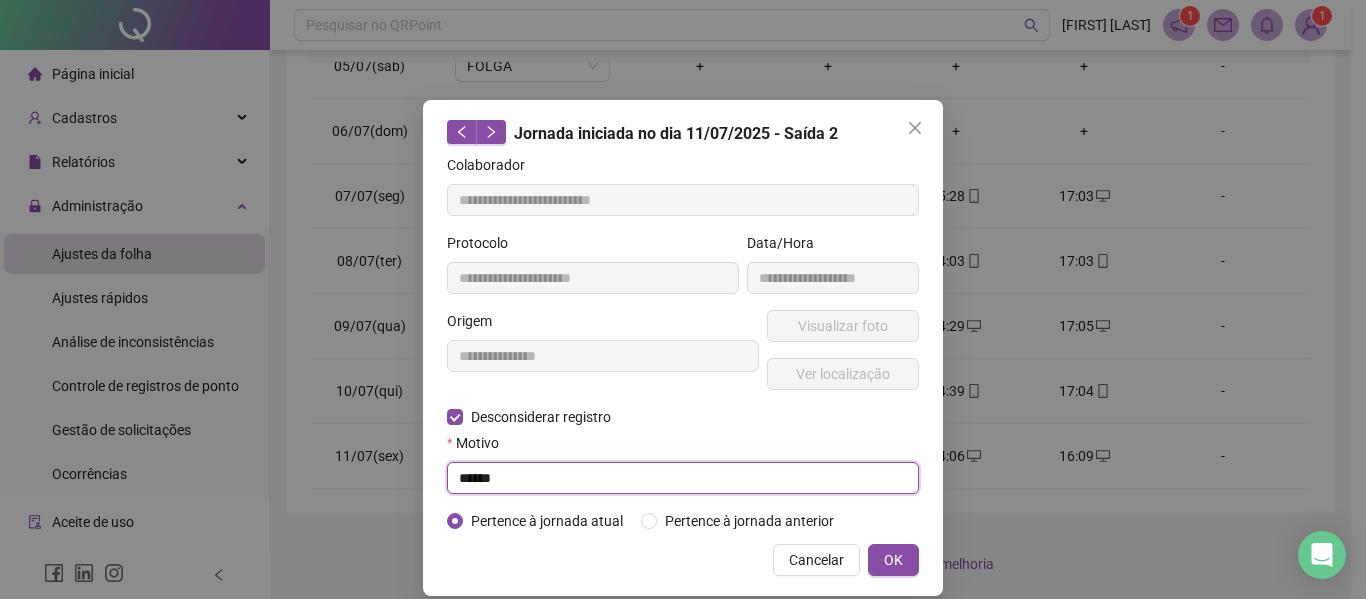 click on "******" at bounding box center (683, 478) 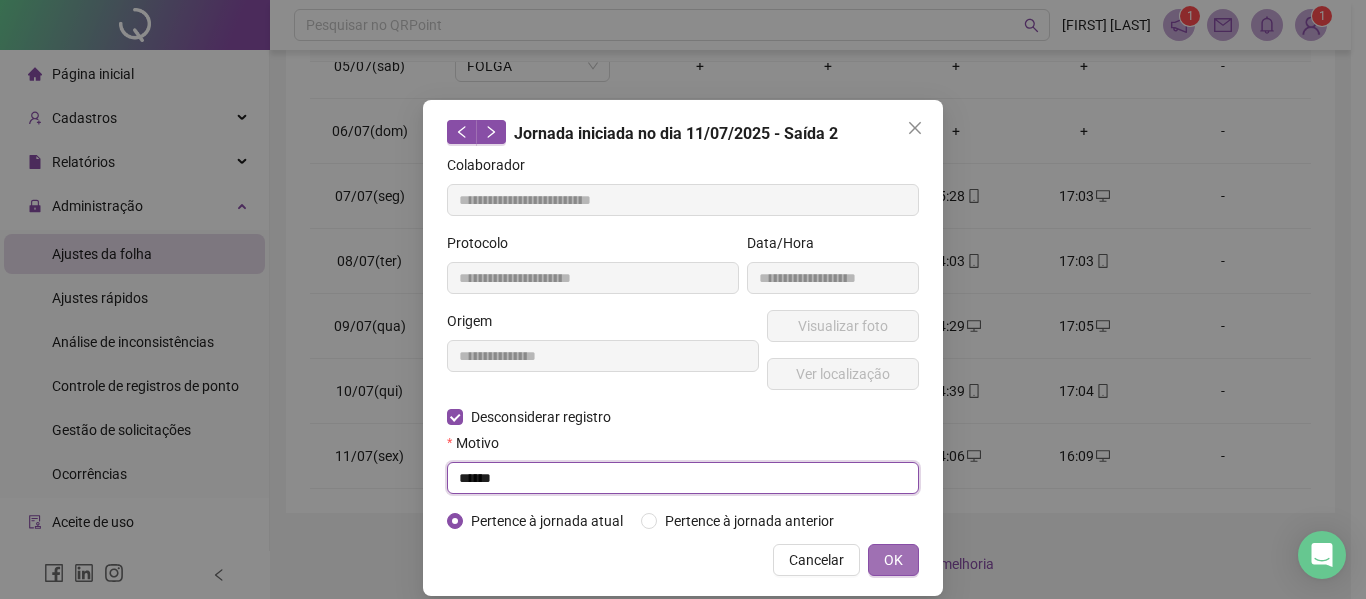type on "******" 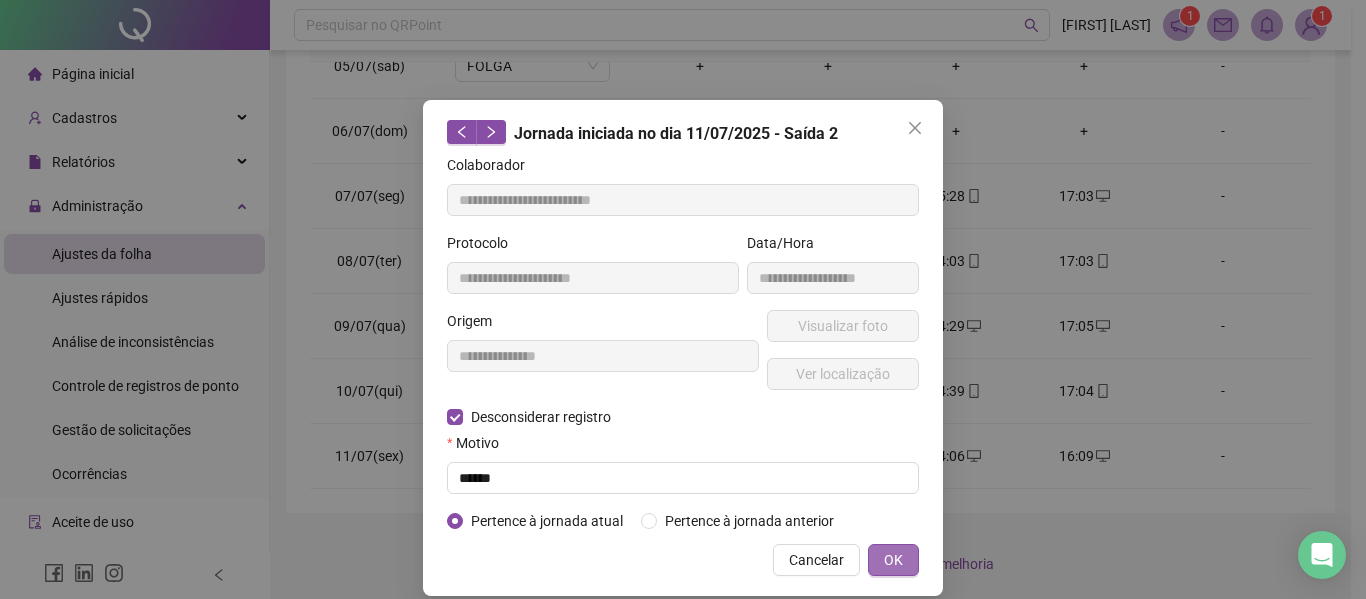 click on "OK" at bounding box center (893, 560) 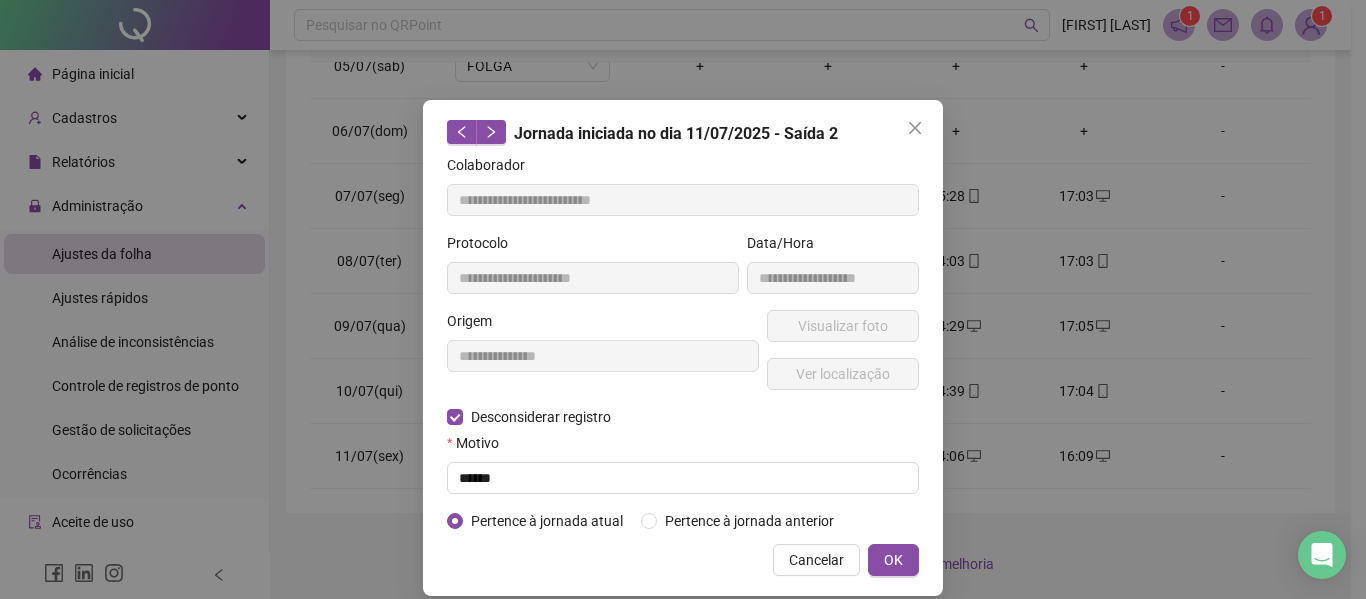 click on "Jornada iniciada no dia [DATE] - Saída 2 Colaborador [NAME] Protocolo [PROTOCOL] Data/Hora [DATETIME] Origem [ORIGIN] Visualizar foto Ver localização Desconsiderar registro Pertence ao lanche Motivo [MOTIVO] Pertence à jornada atual Pertence à jornada anterior Cancelar OK" at bounding box center (683, 299) 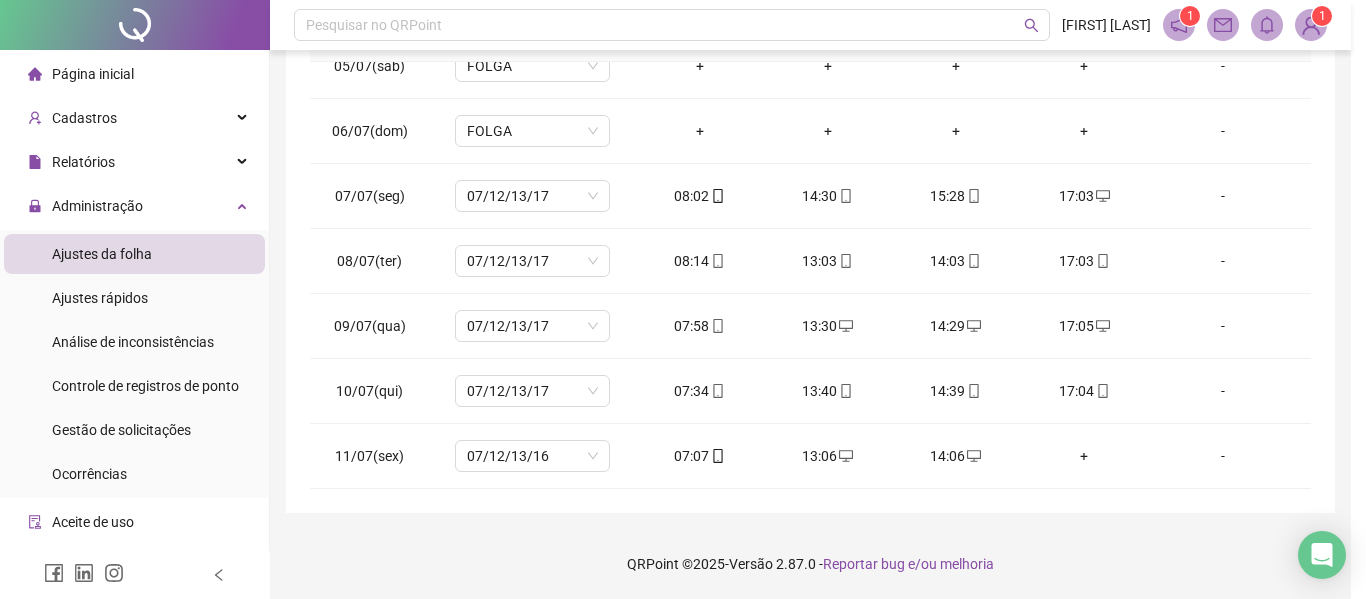 drag, startPoint x: 884, startPoint y: 551, endPoint x: 932, endPoint y: 448, distance: 113.63538 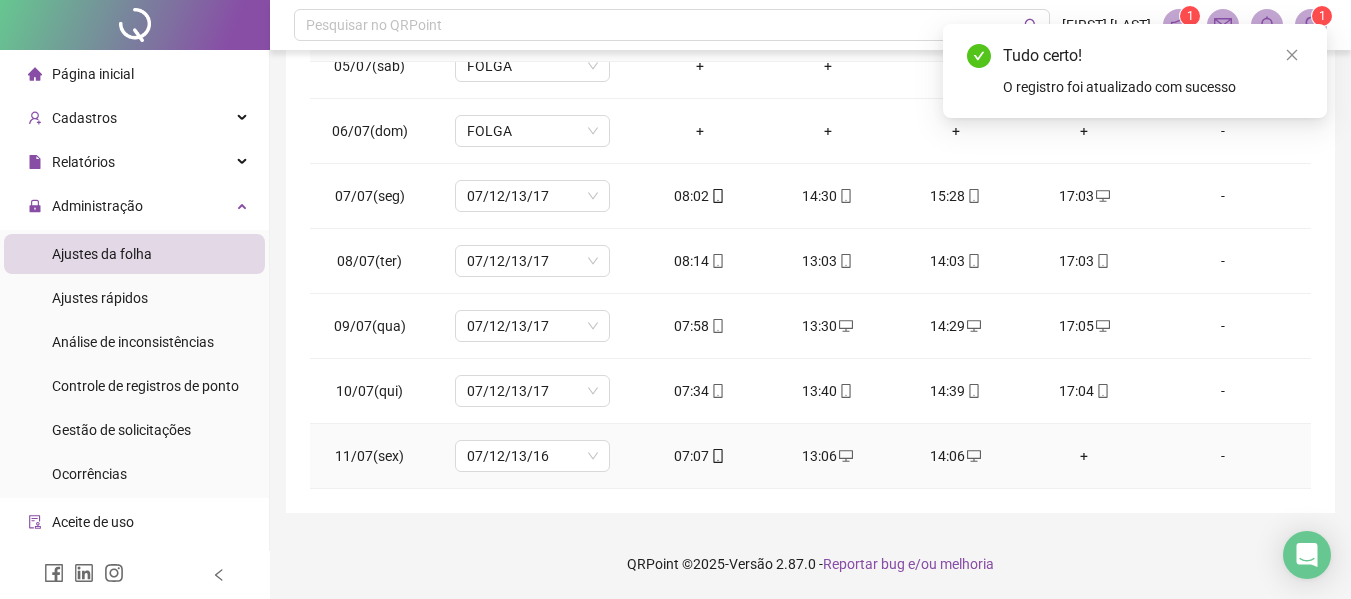 click 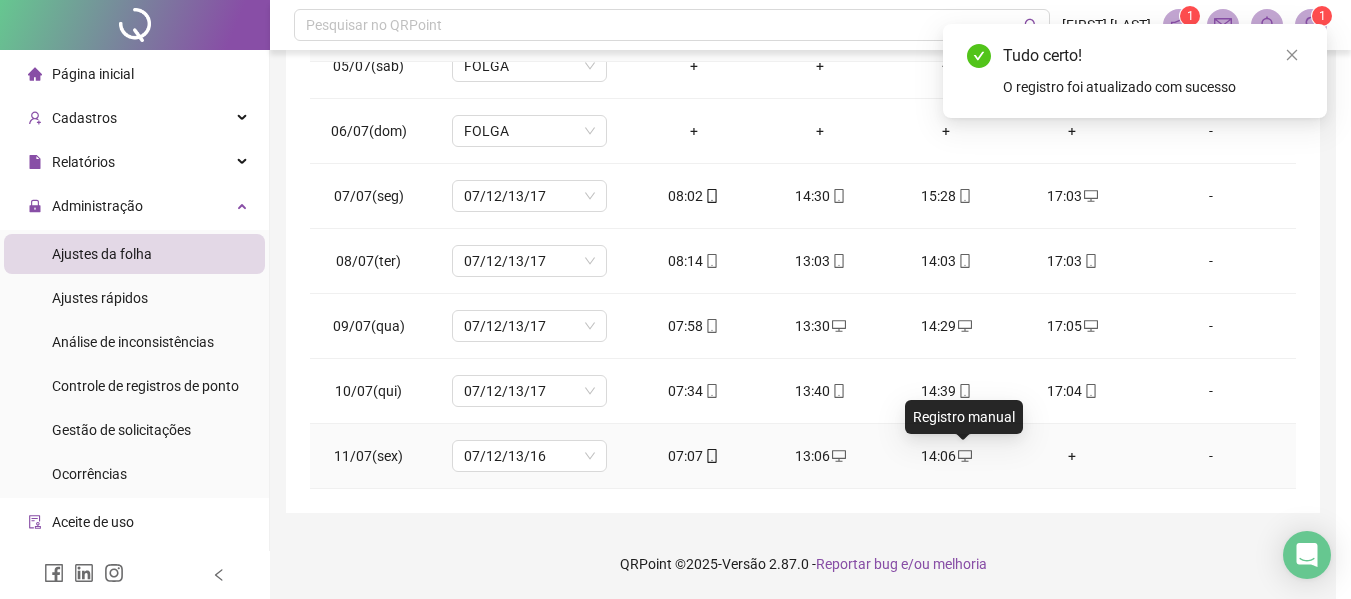 type on "**********" 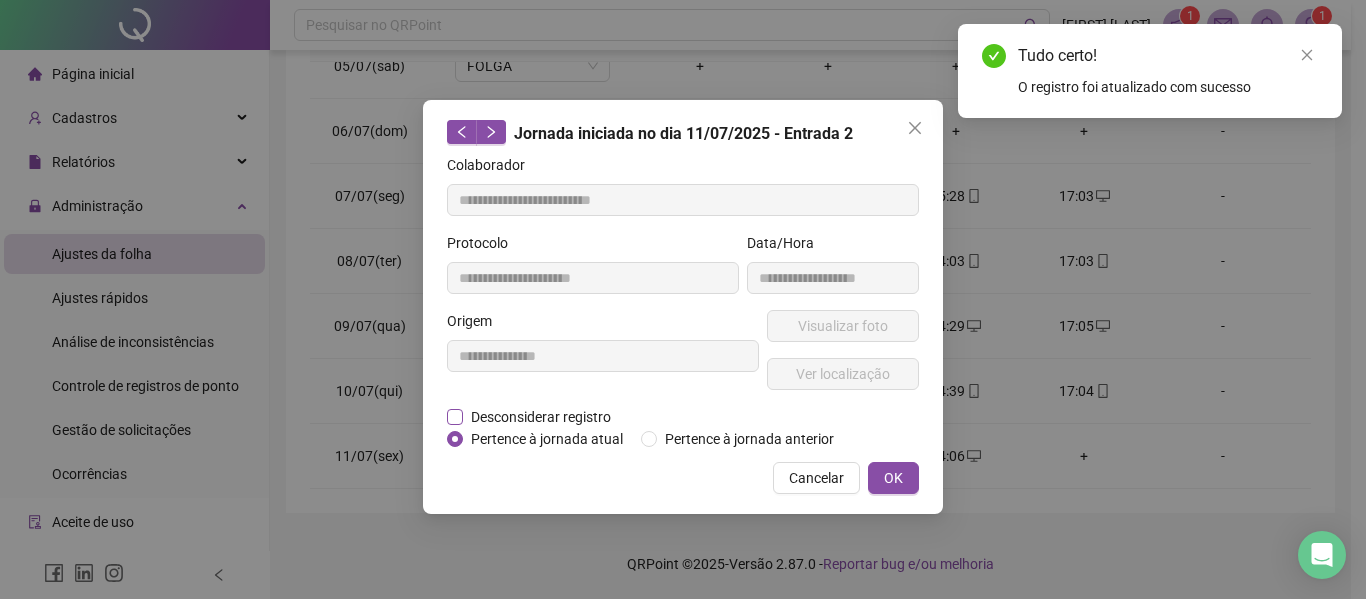 click on "Desconsiderar registro" at bounding box center [541, 417] 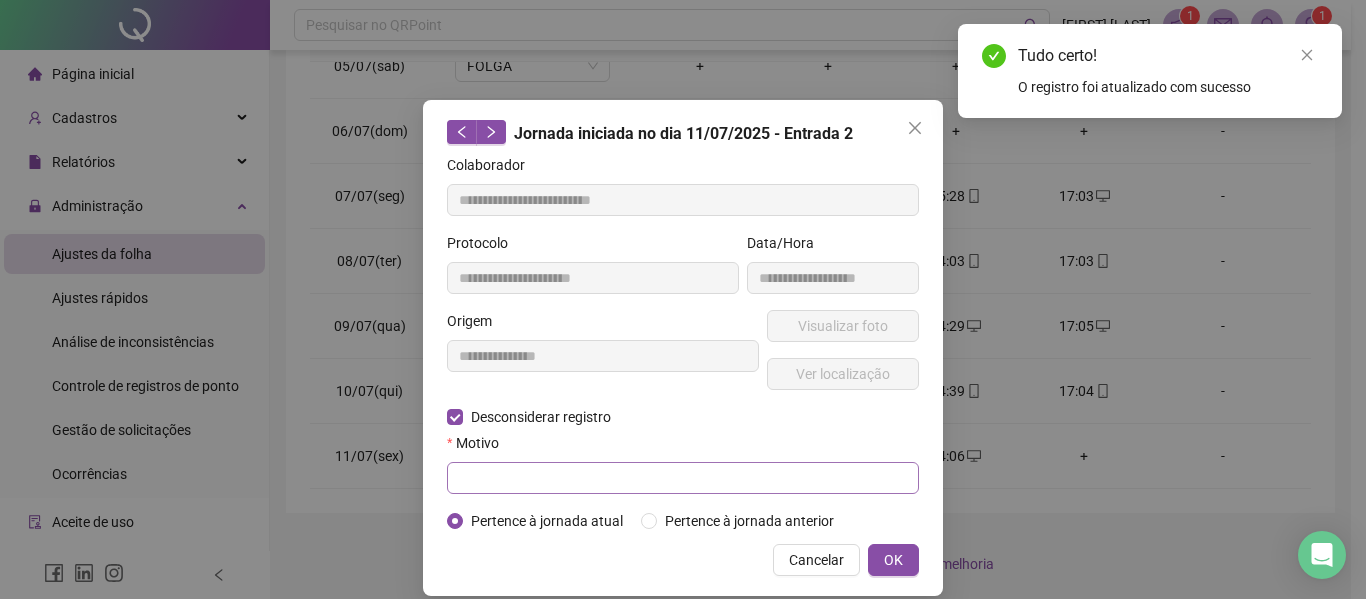 click on "Colaborador [NAME] Protocolo [PROTOCOL] Data/Hora [DATETIME] Origem [ORIGIN] Visualizar foto Ver localização Desconsiderar registro Pertence ao lanche Motivo Pertence à jornada atual Pertence à jornada anterior" at bounding box center (683, 343) 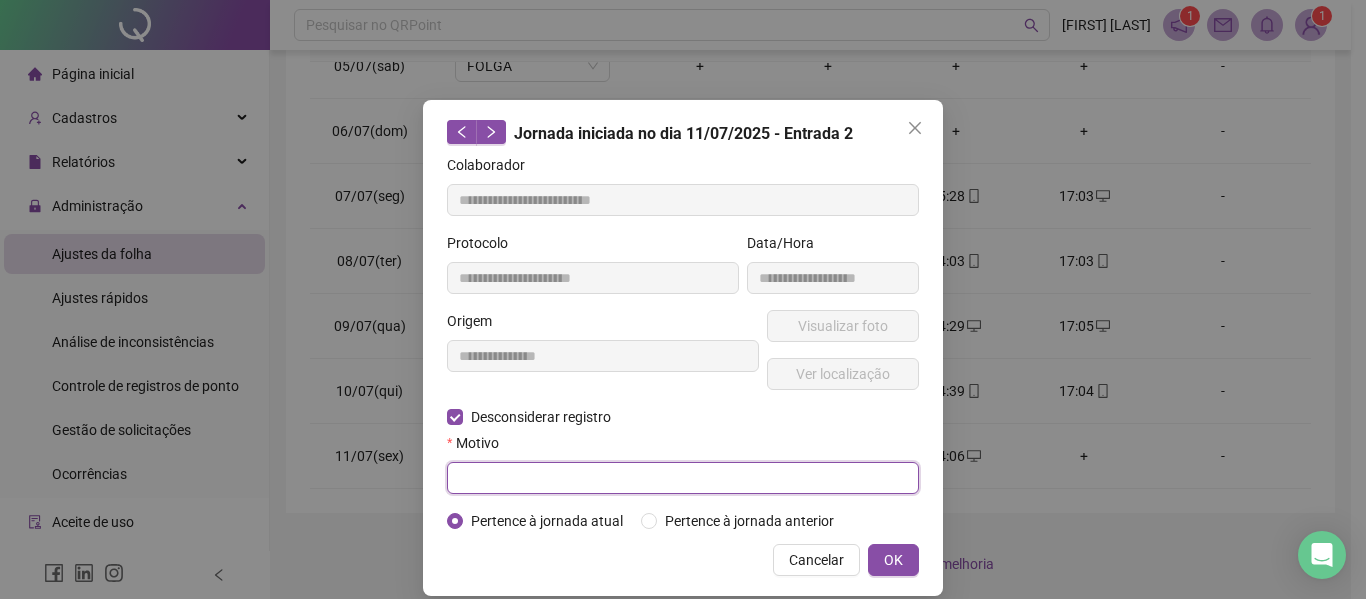click at bounding box center [683, 478] 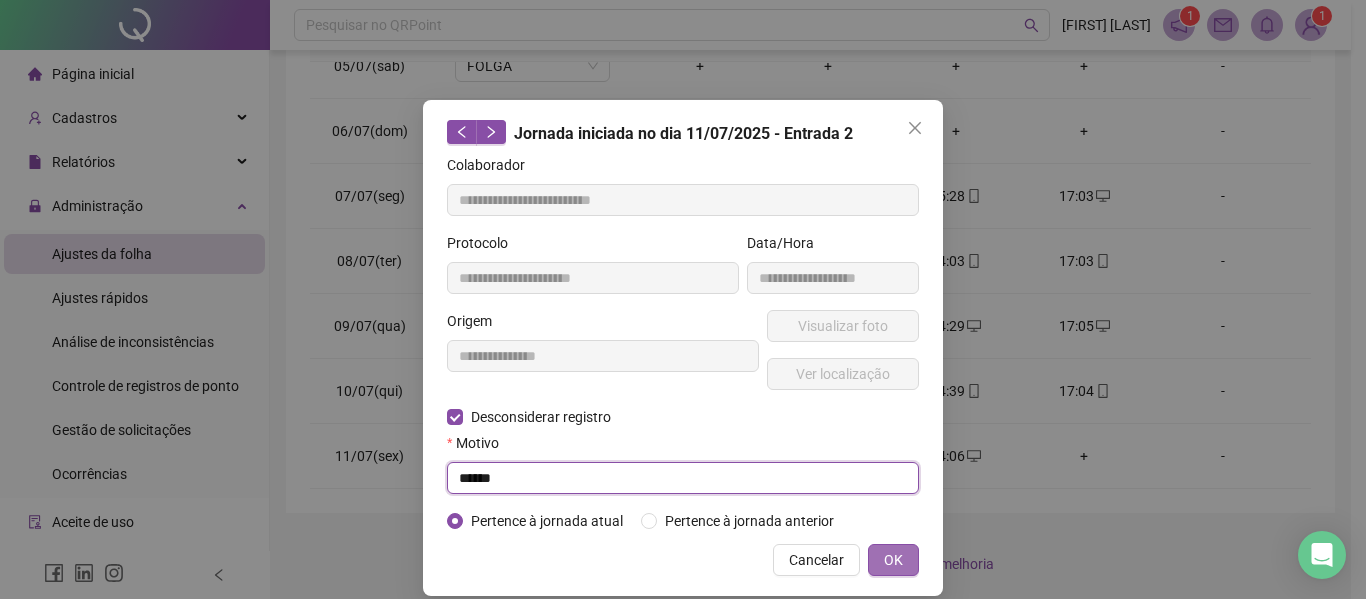 type on "******" 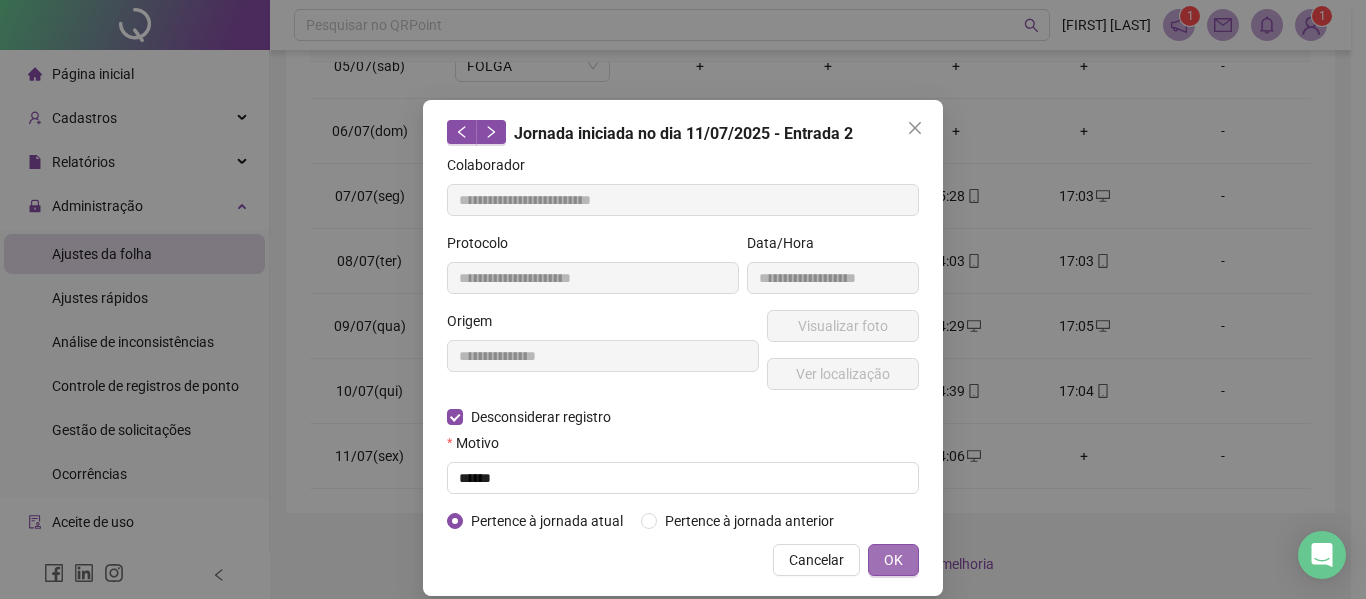 click on "OK" at bounding box center [893, 560] 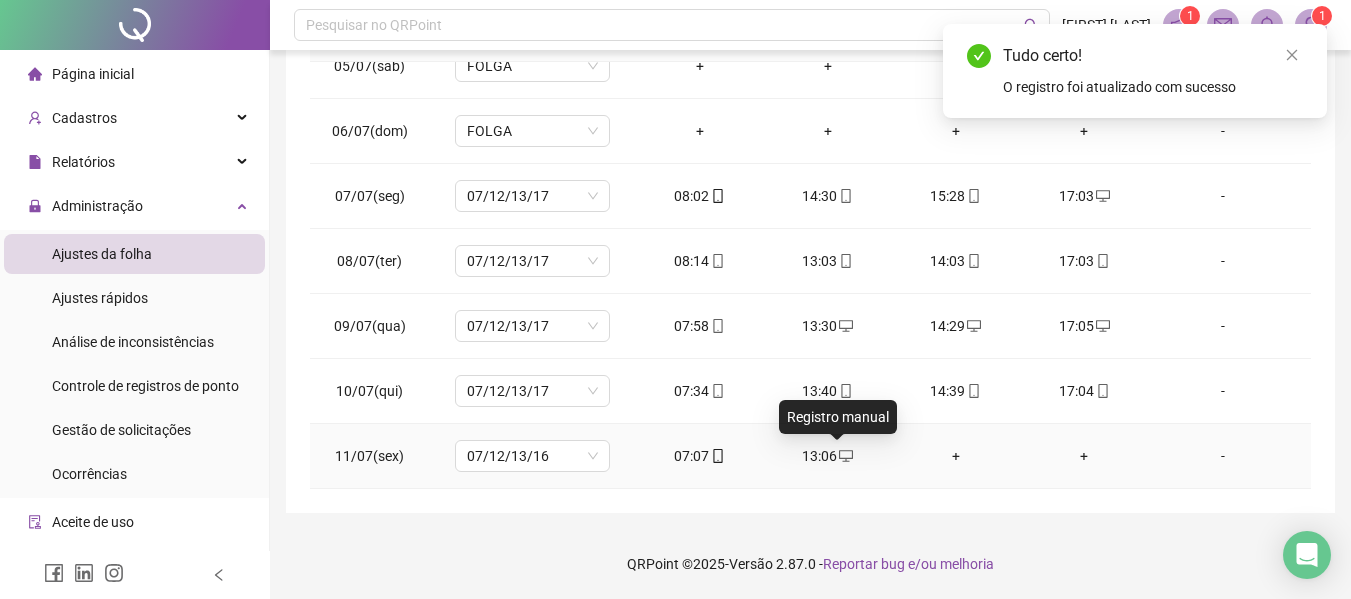 click 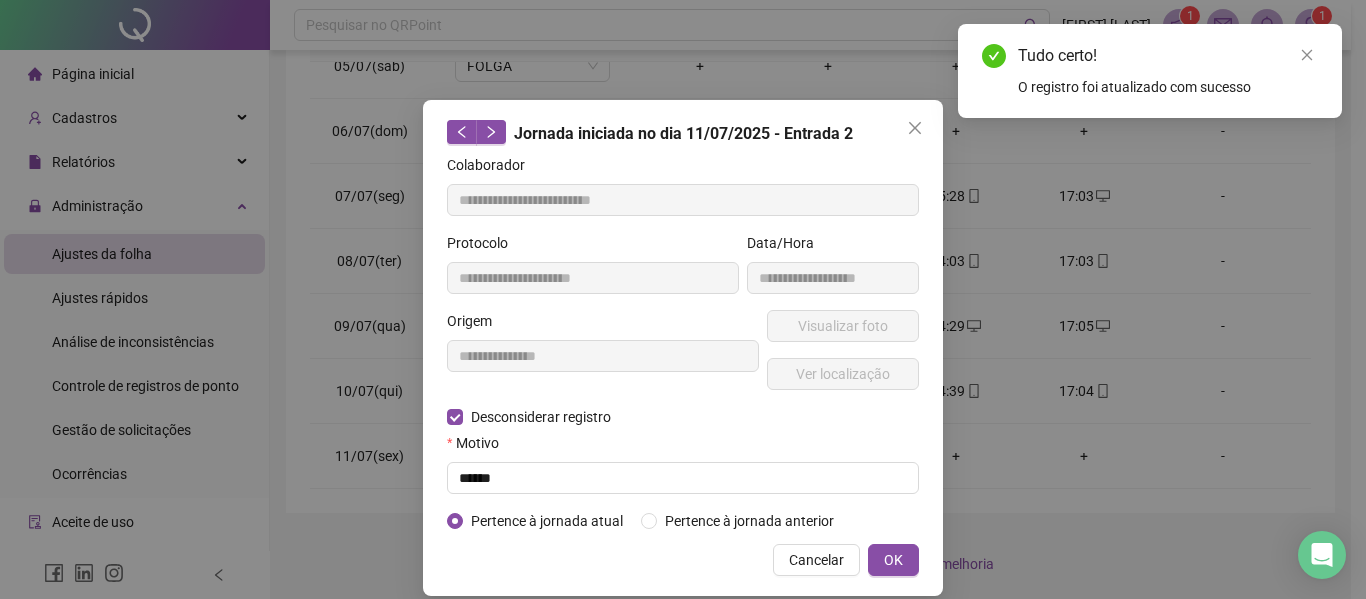 type on "**********" 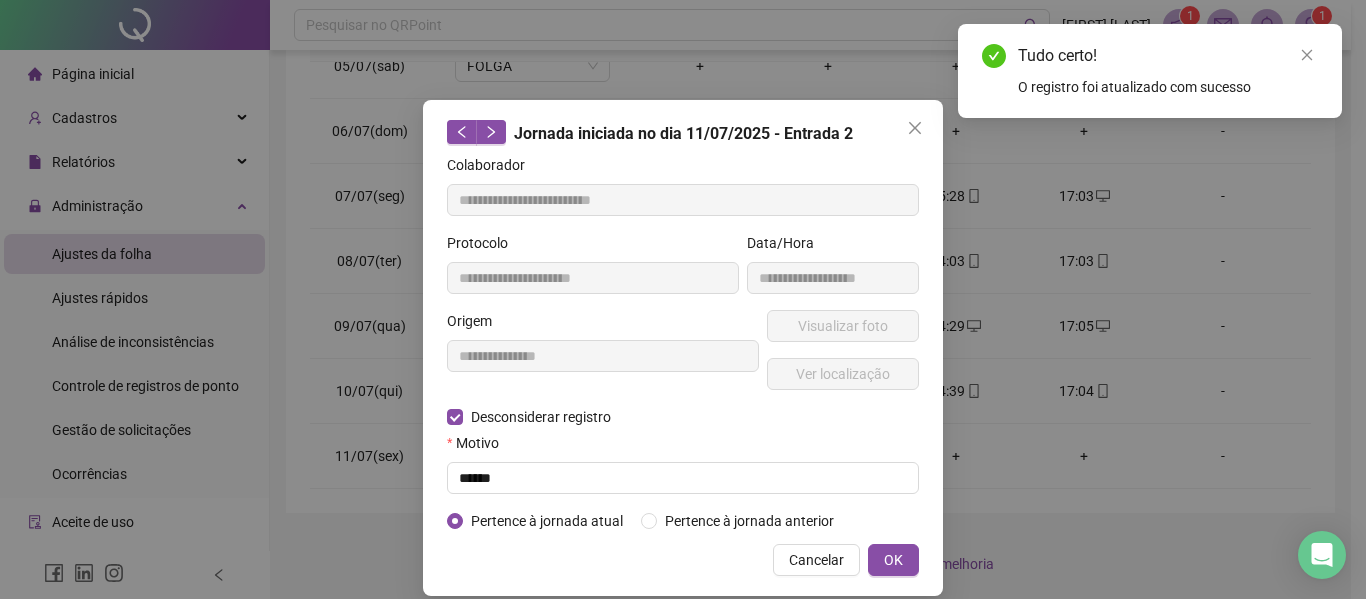 type on "**********" 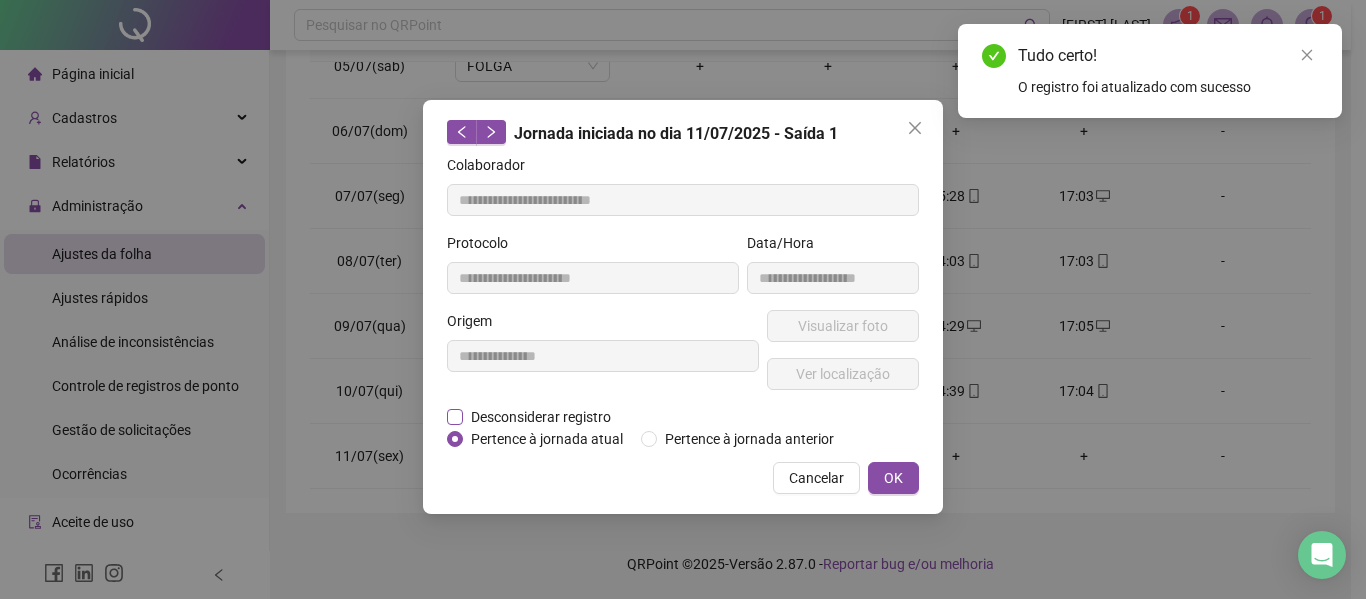 click on "Desconsiderar registro" at bounding box center (541, 417) 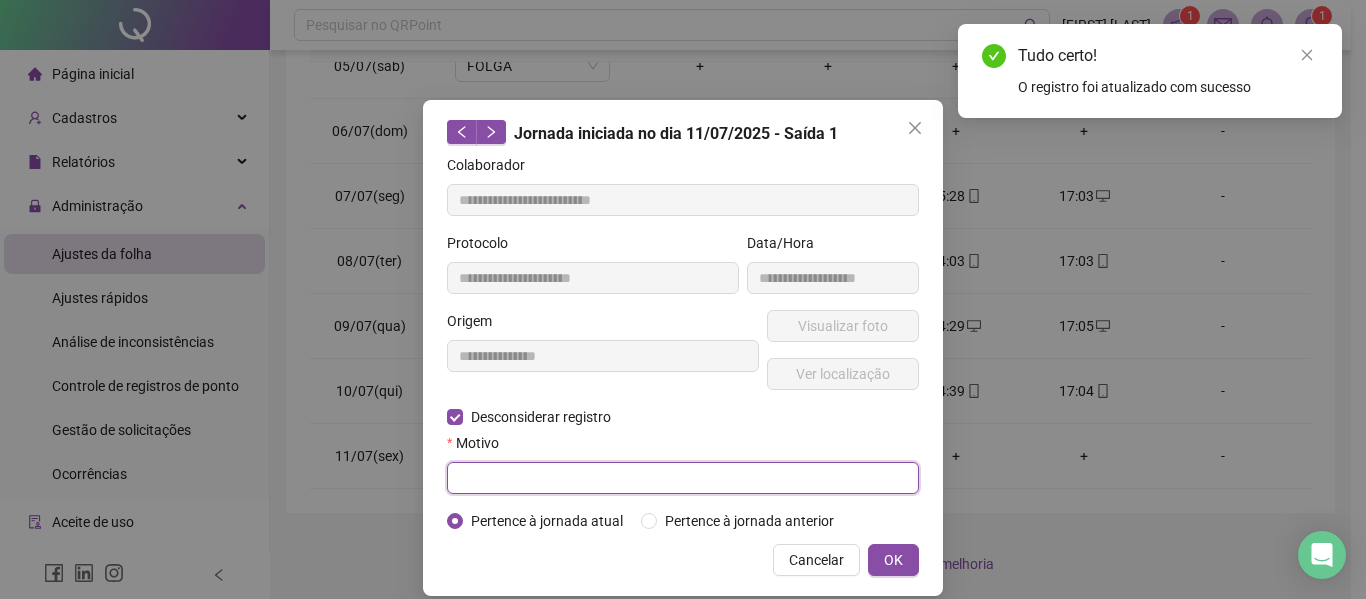 click at bounding box center (683, 478) 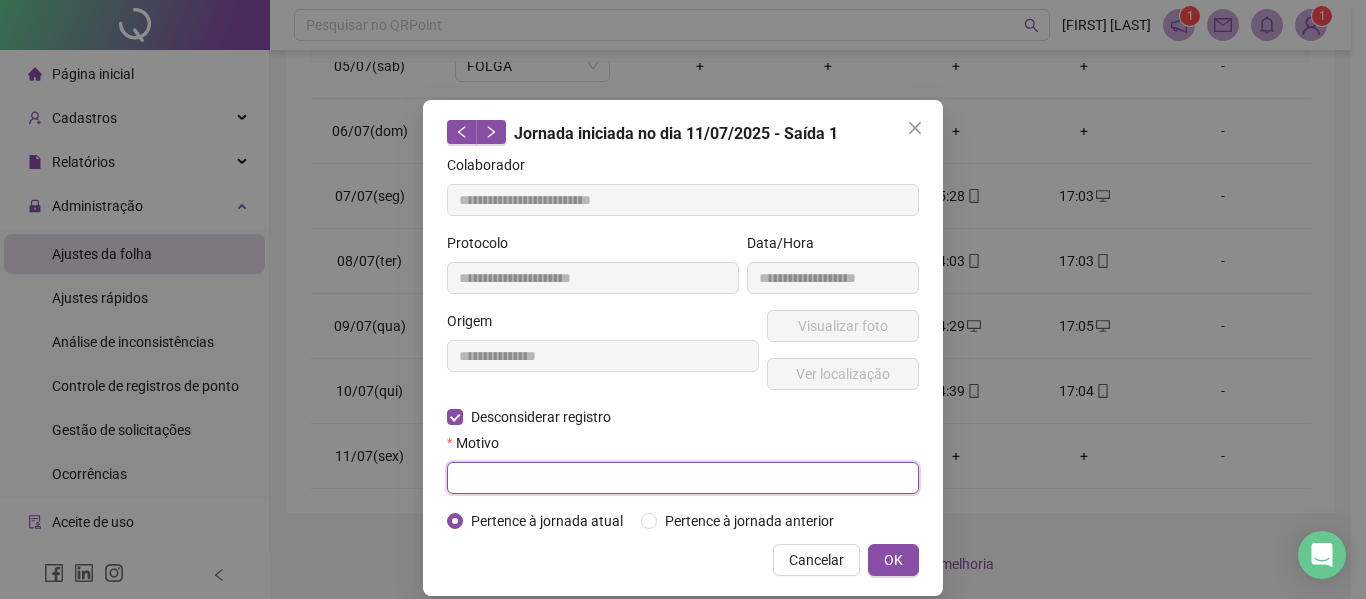 paste on "******" 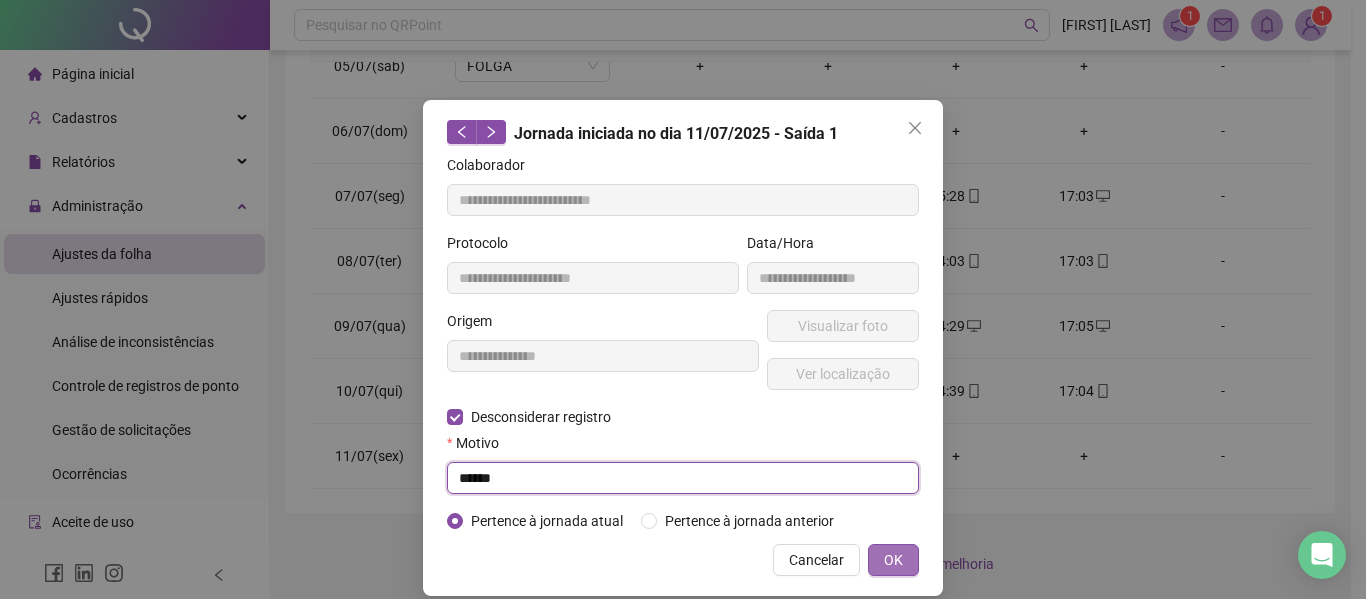type on "******" 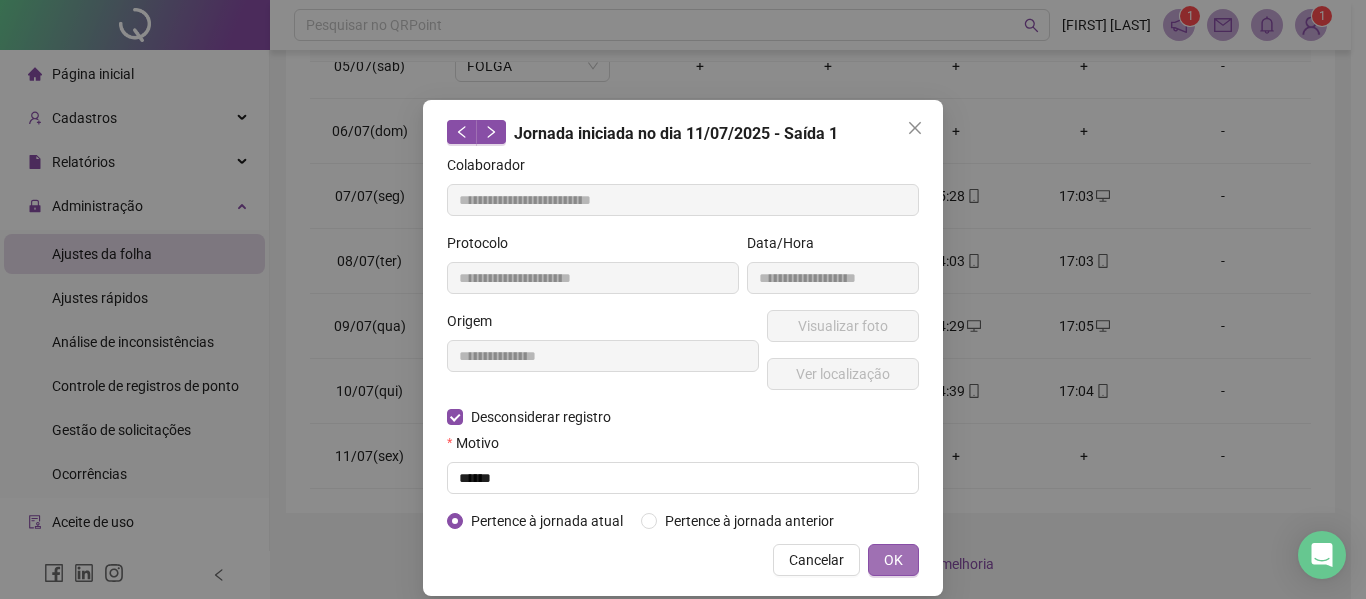 click on "OK" at bounding box center [893, 560] 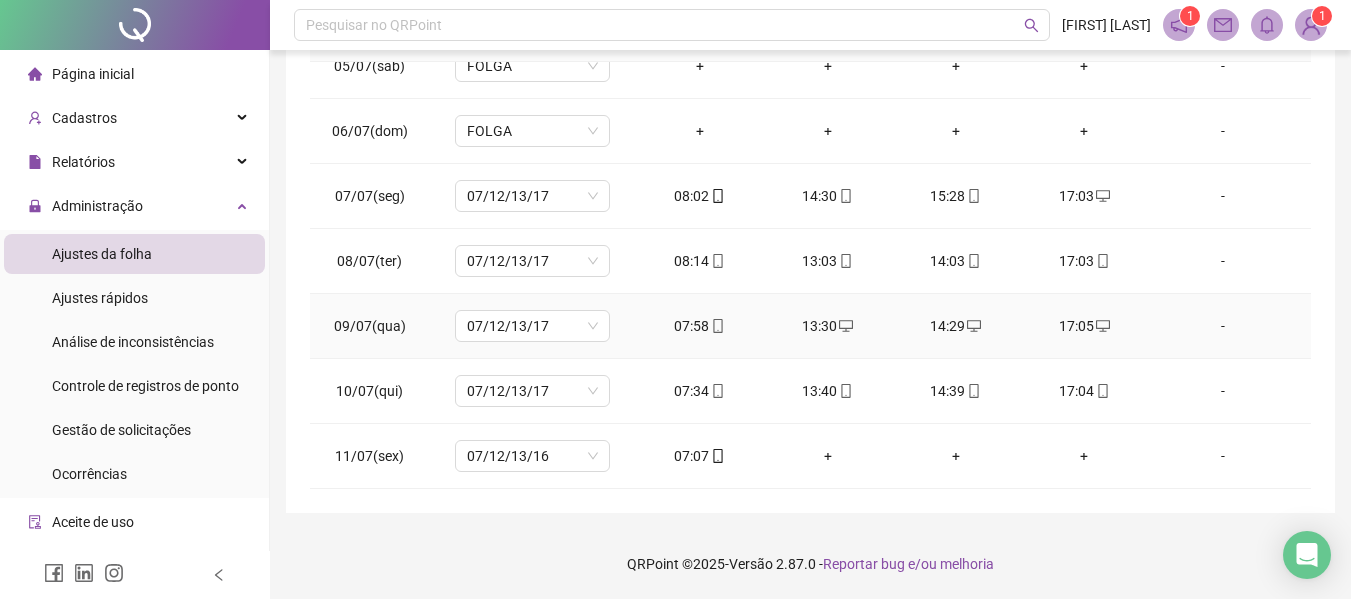scroll, scrollTop: 0, scrollLeft: 0, axis: both 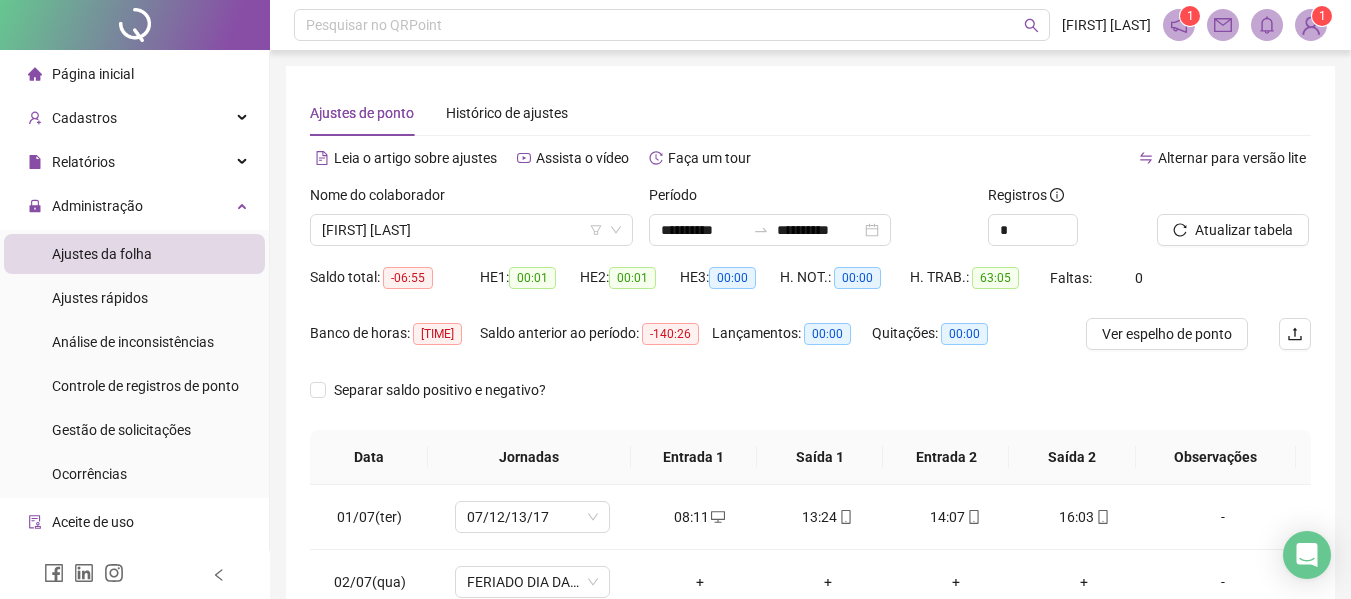 click on "Leia o artigo sobre ajustes Assista o vídeo Faça um tour" at bounding box center [560, 158] 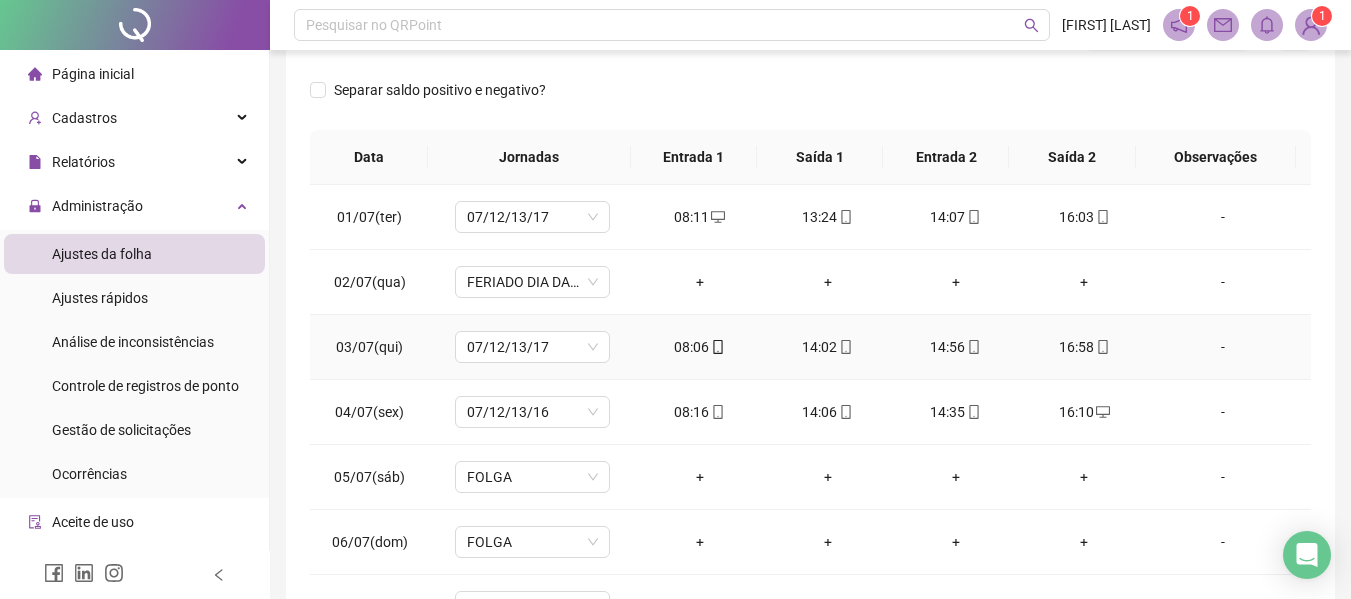 scroll, scrollTop: 423, scrollLeft: 0, axis: vertical 